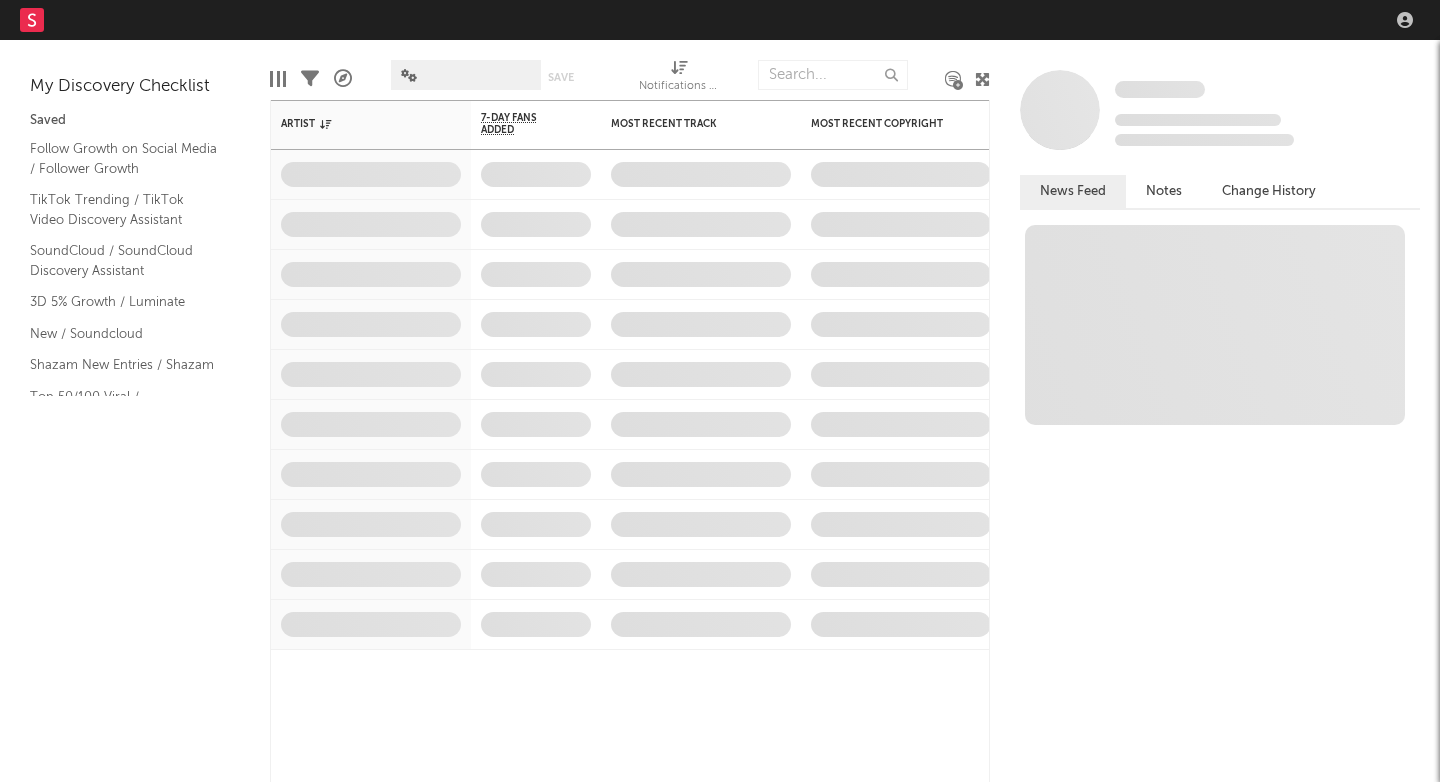 scroll, scrollTop: 0, scrollLeft: 0, axis: both 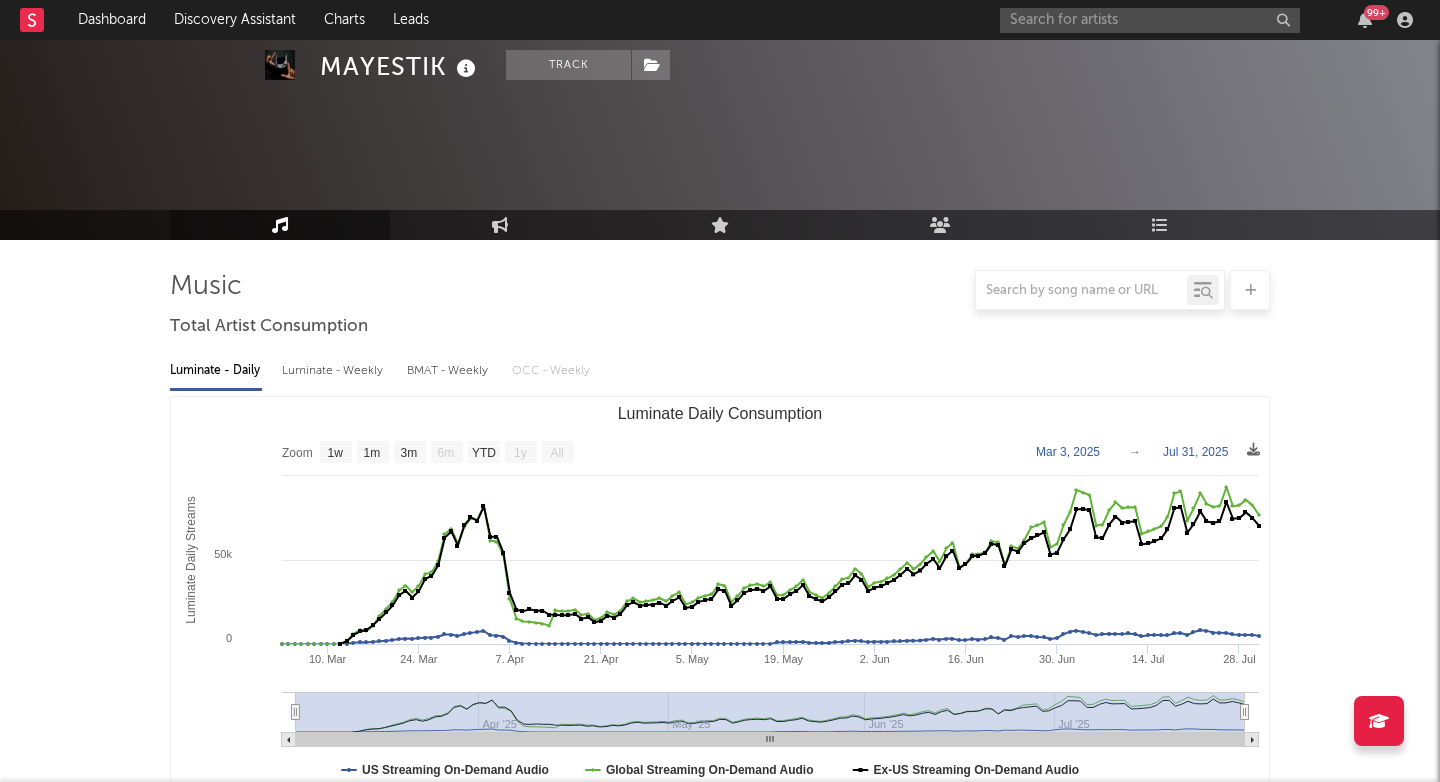 select on "1w" 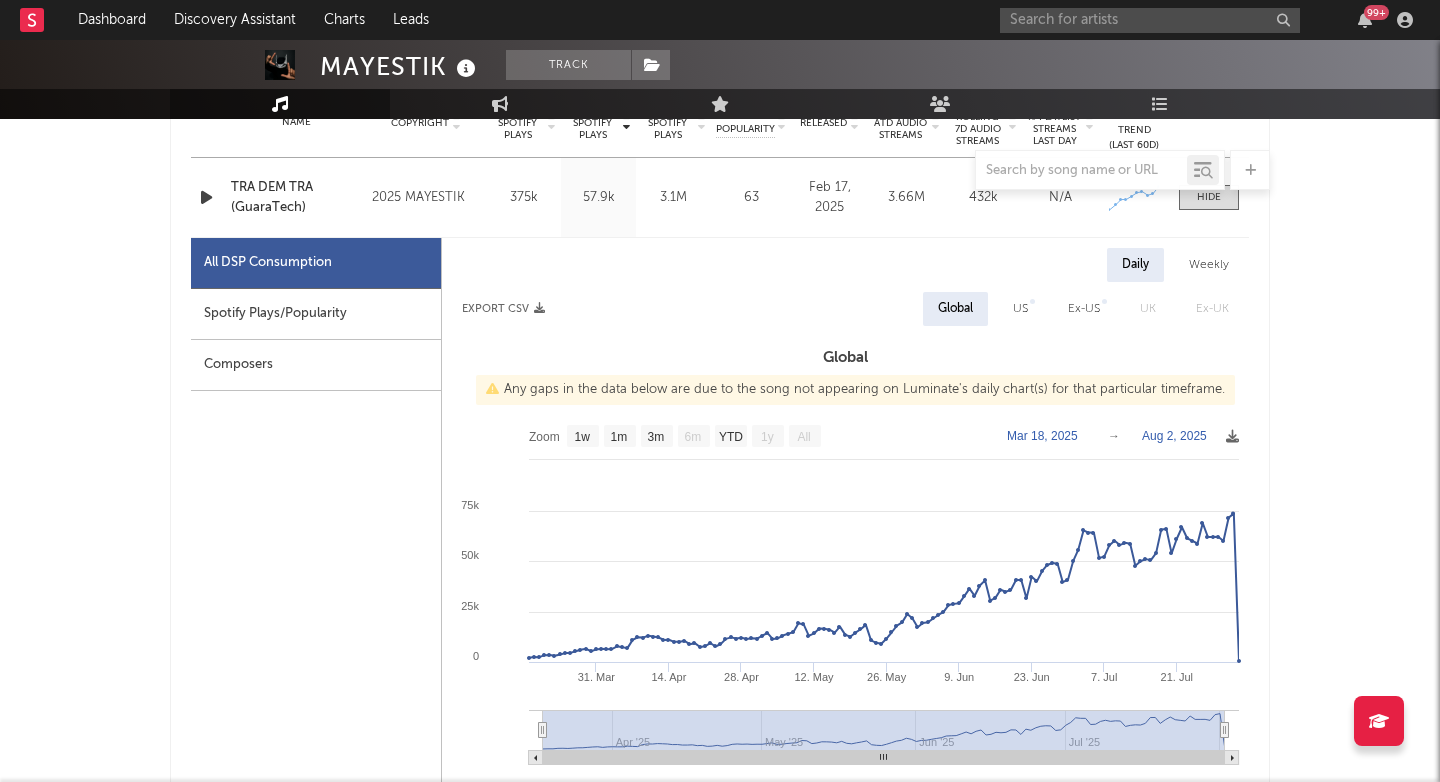 scroll, scrollTop: 841, scrollLeft: 0, axis: vertical 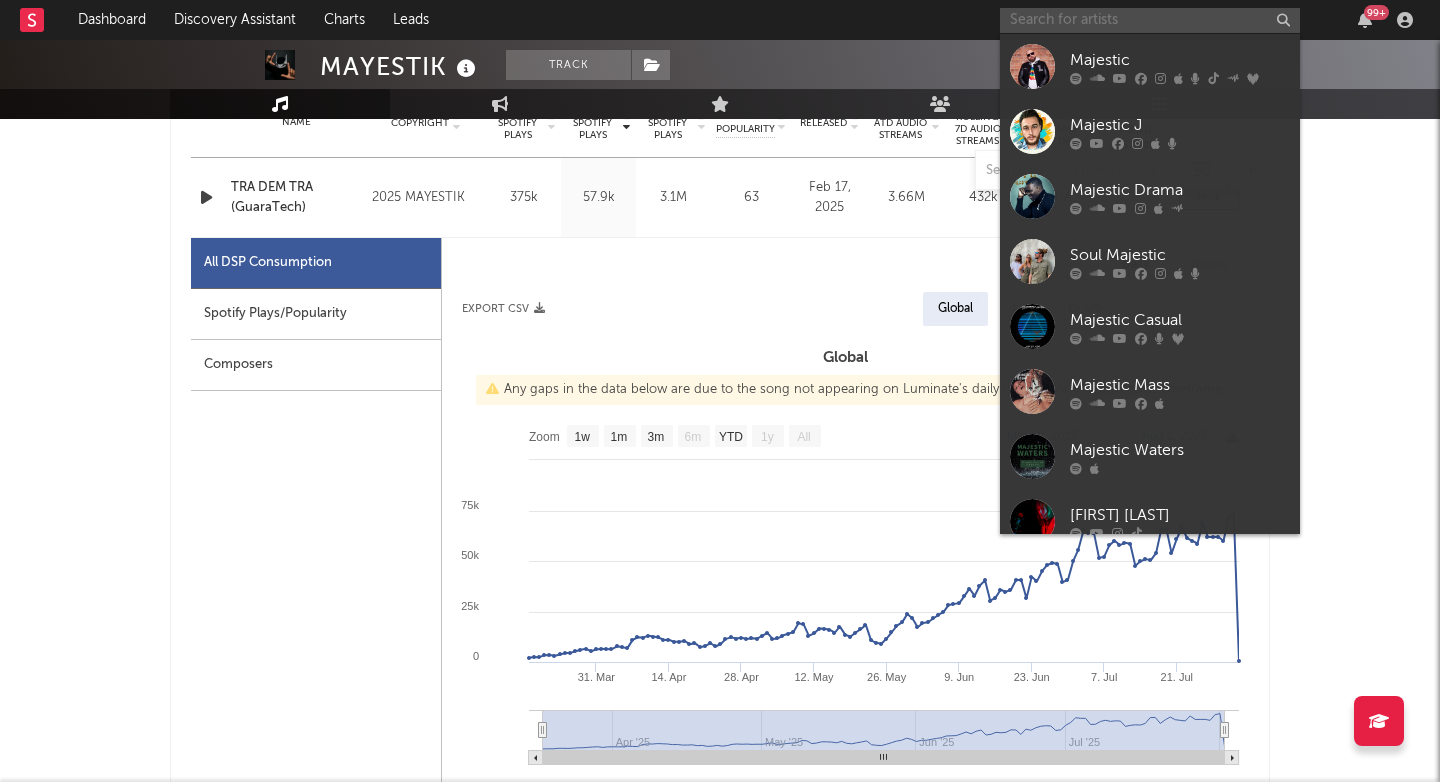 click at bounding box center (1150, 20) 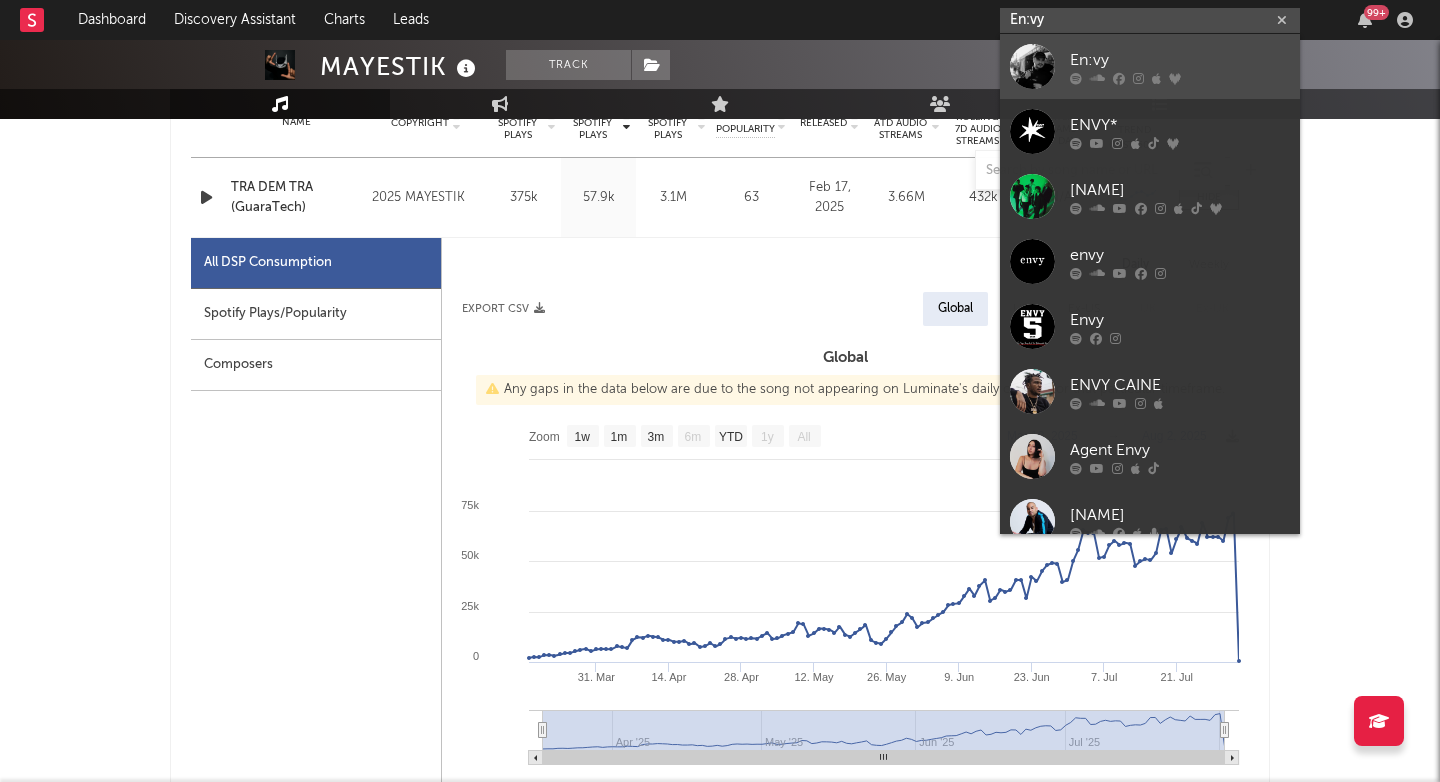 type on "En:vy" 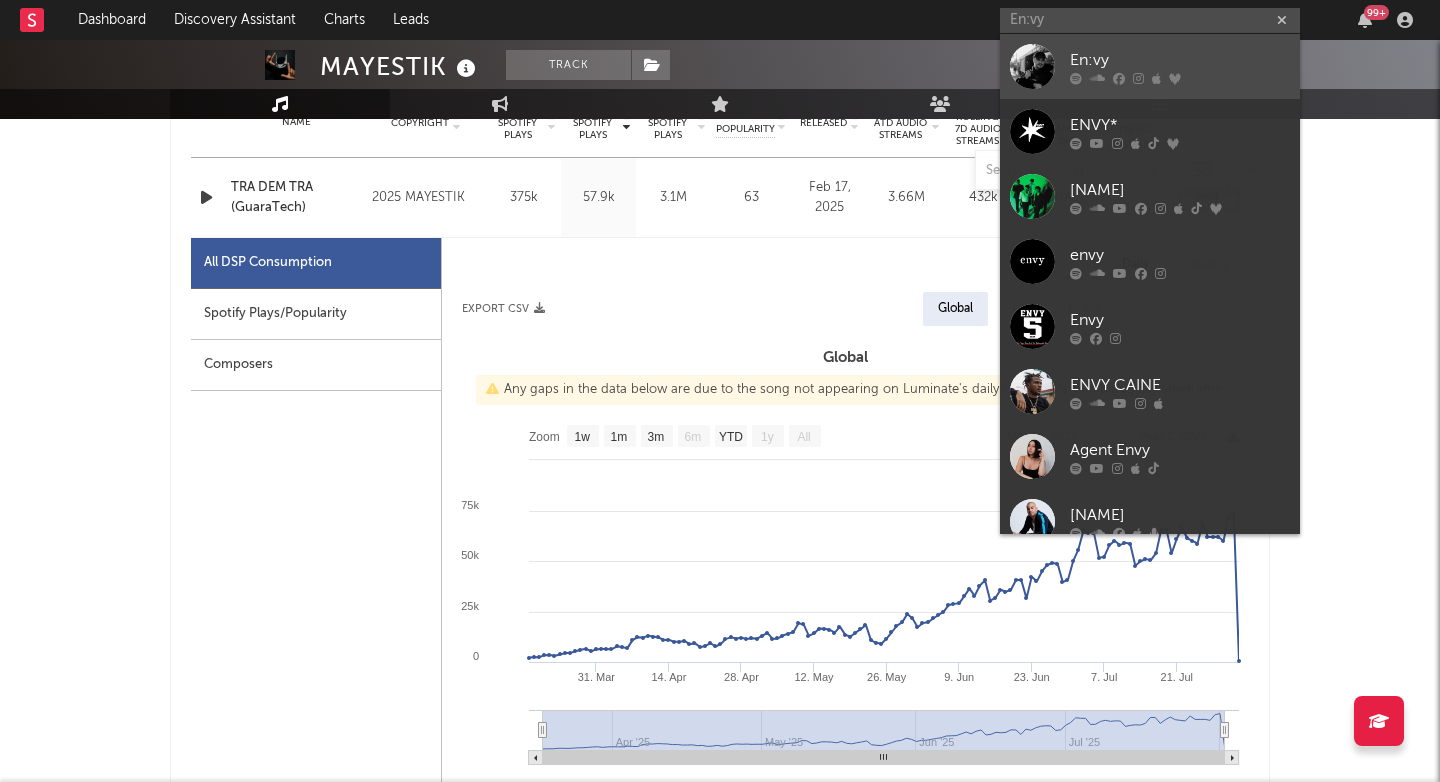 click on "En:vy" at bounding box center [1150, 66] 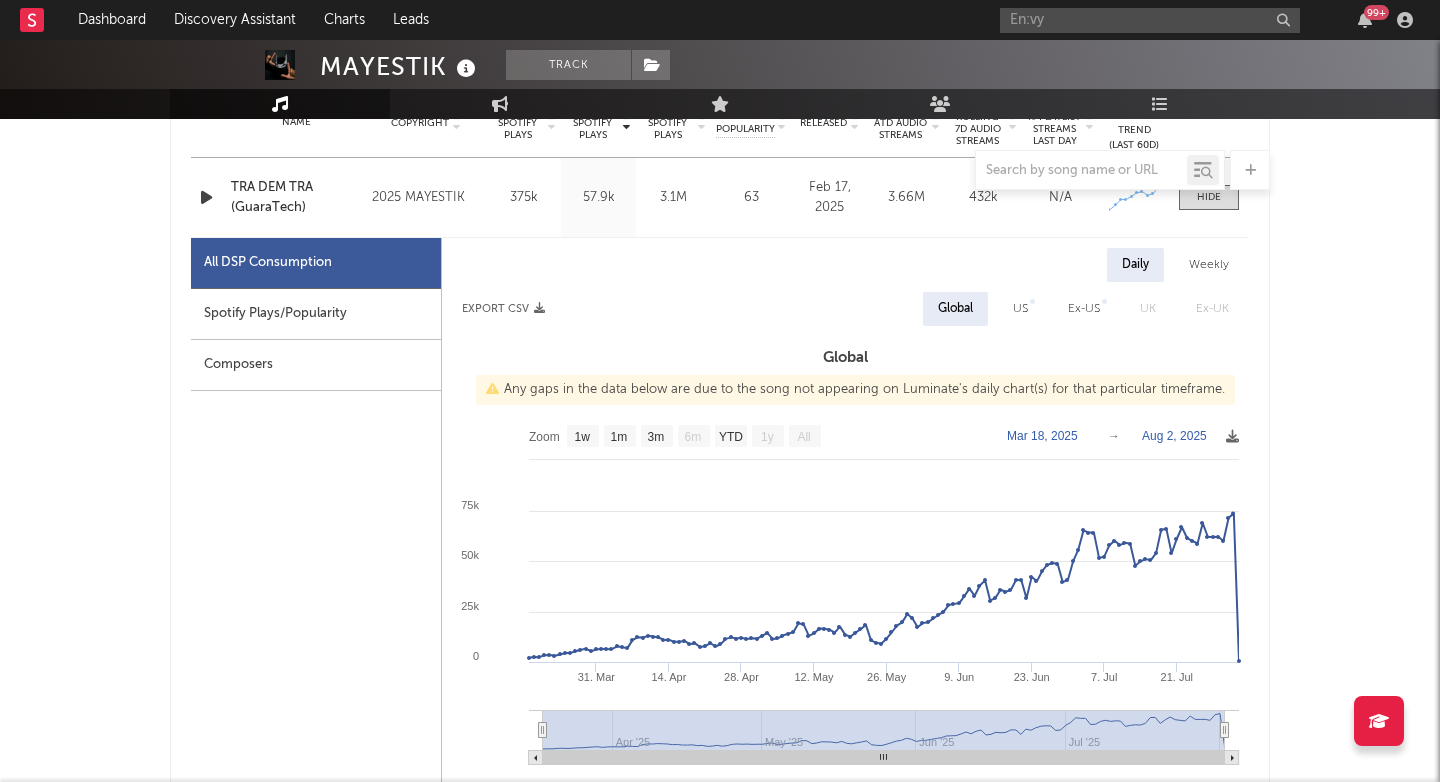 type 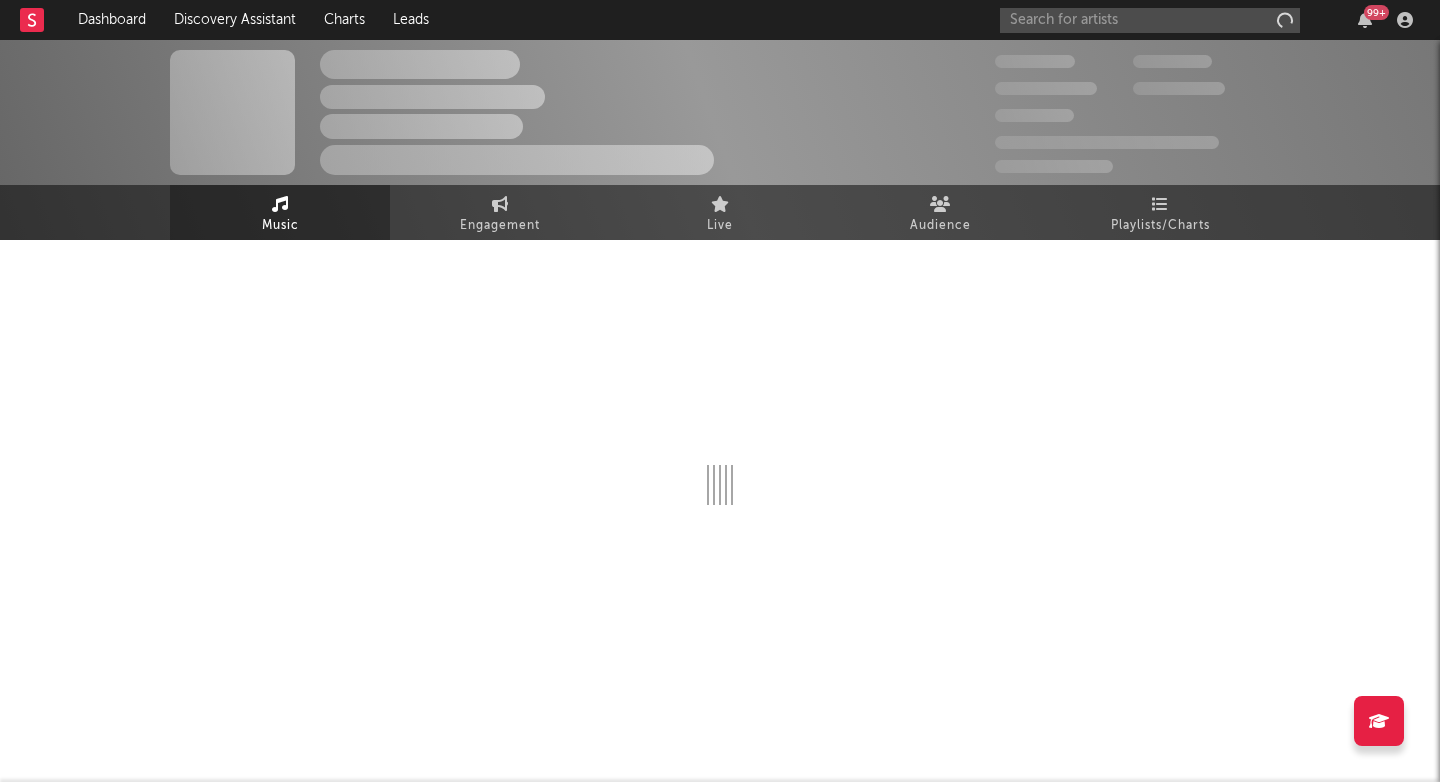 scroll, scrollTop: 0, scrollLeft: 0, axis: both 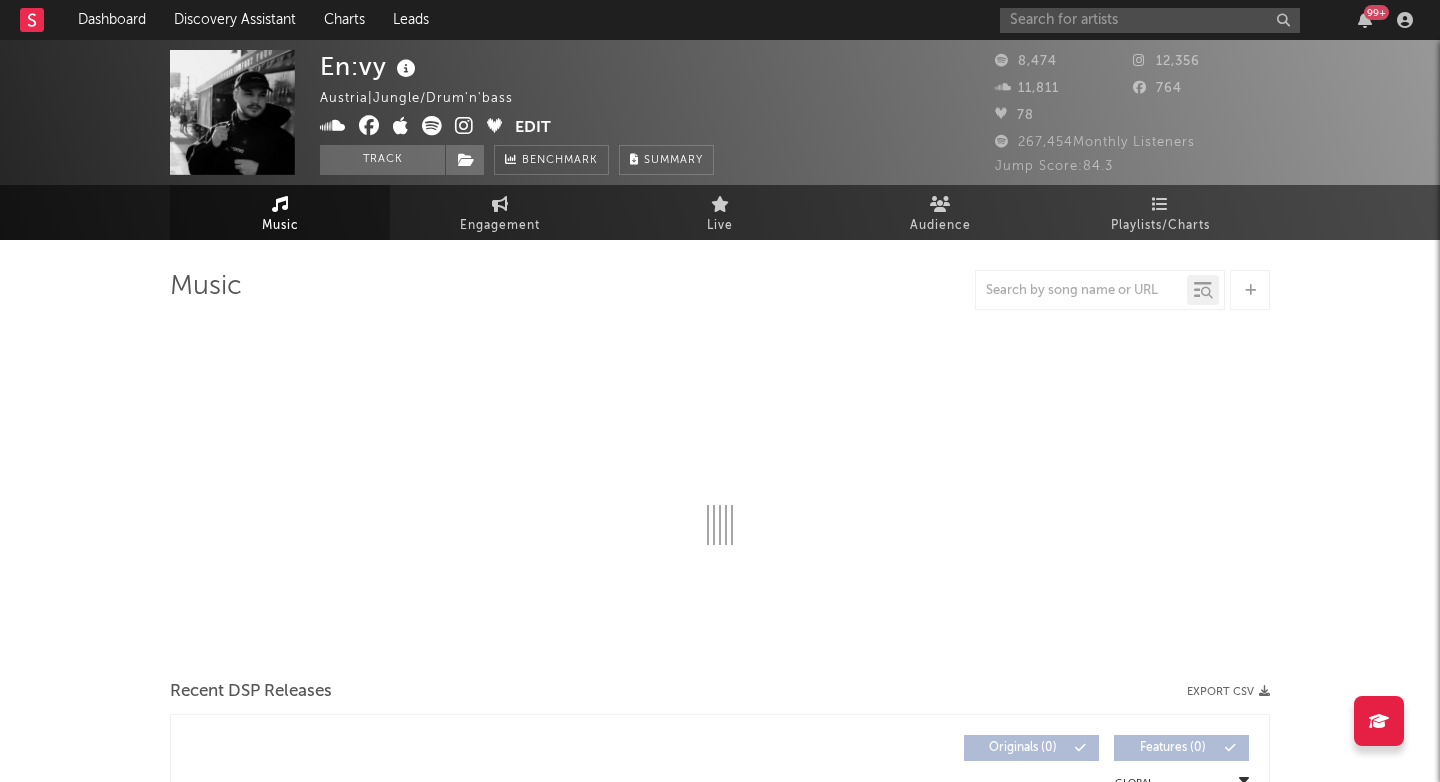 select on "6m" 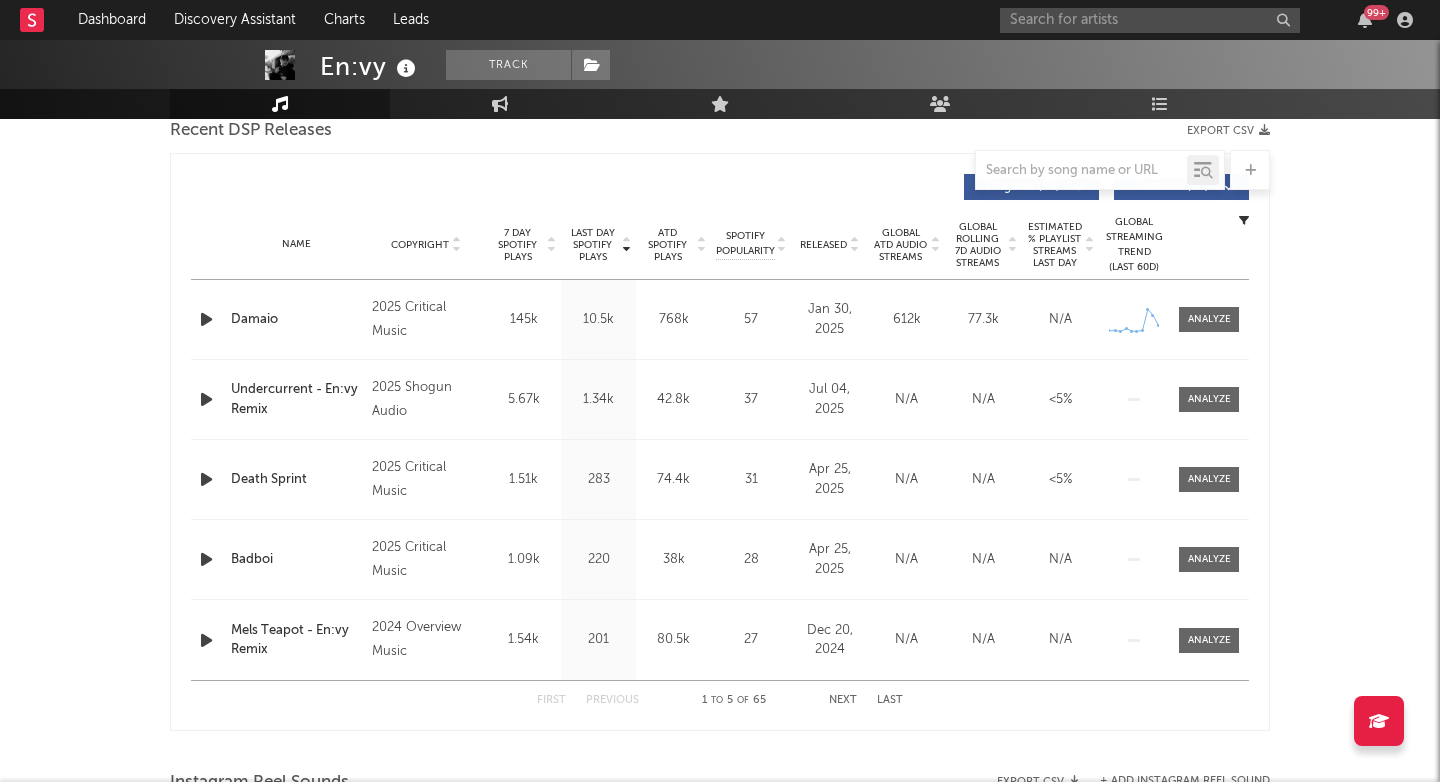 scroll, scrollTop: 598, scrollLeft: 0, axis: vertical 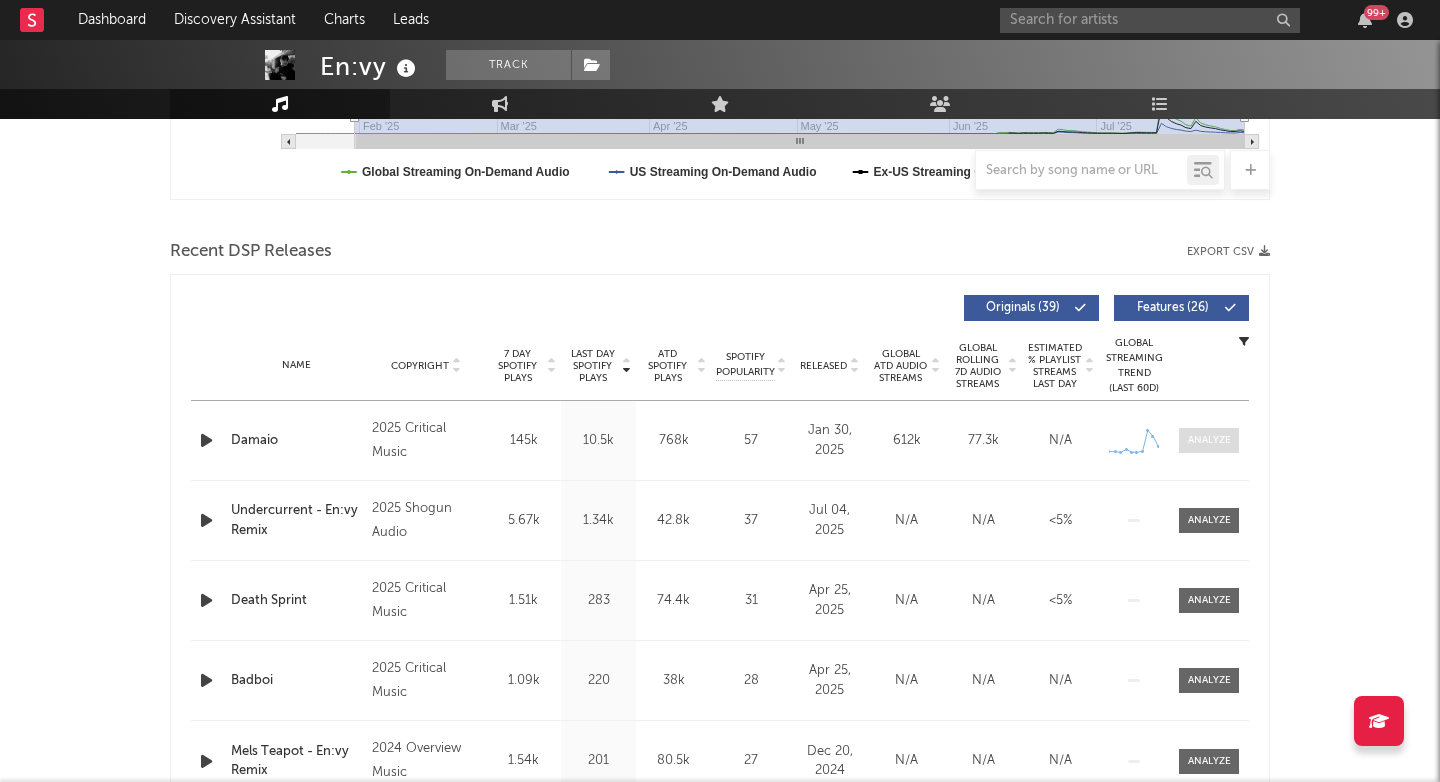 click at bounding box center (1209, 440) 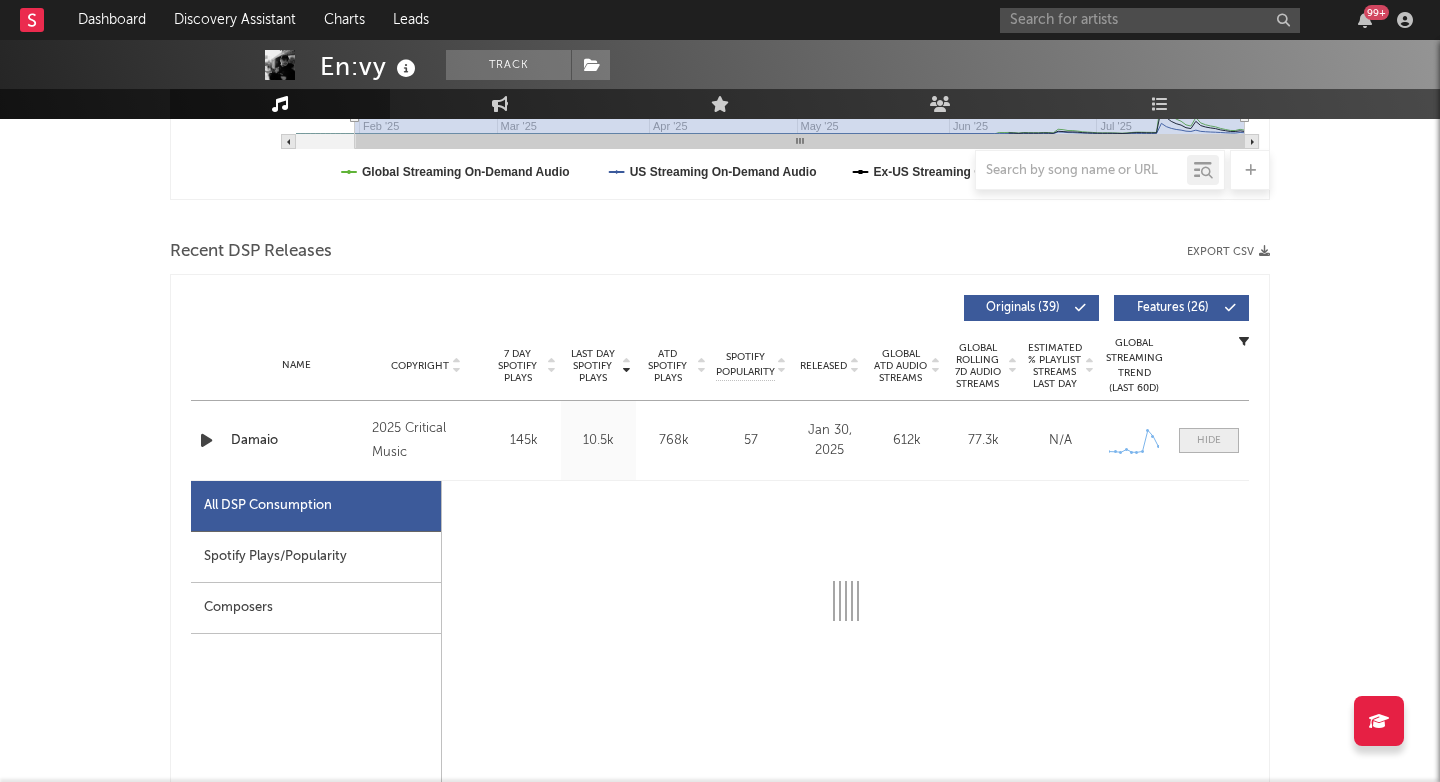 select on "1w" 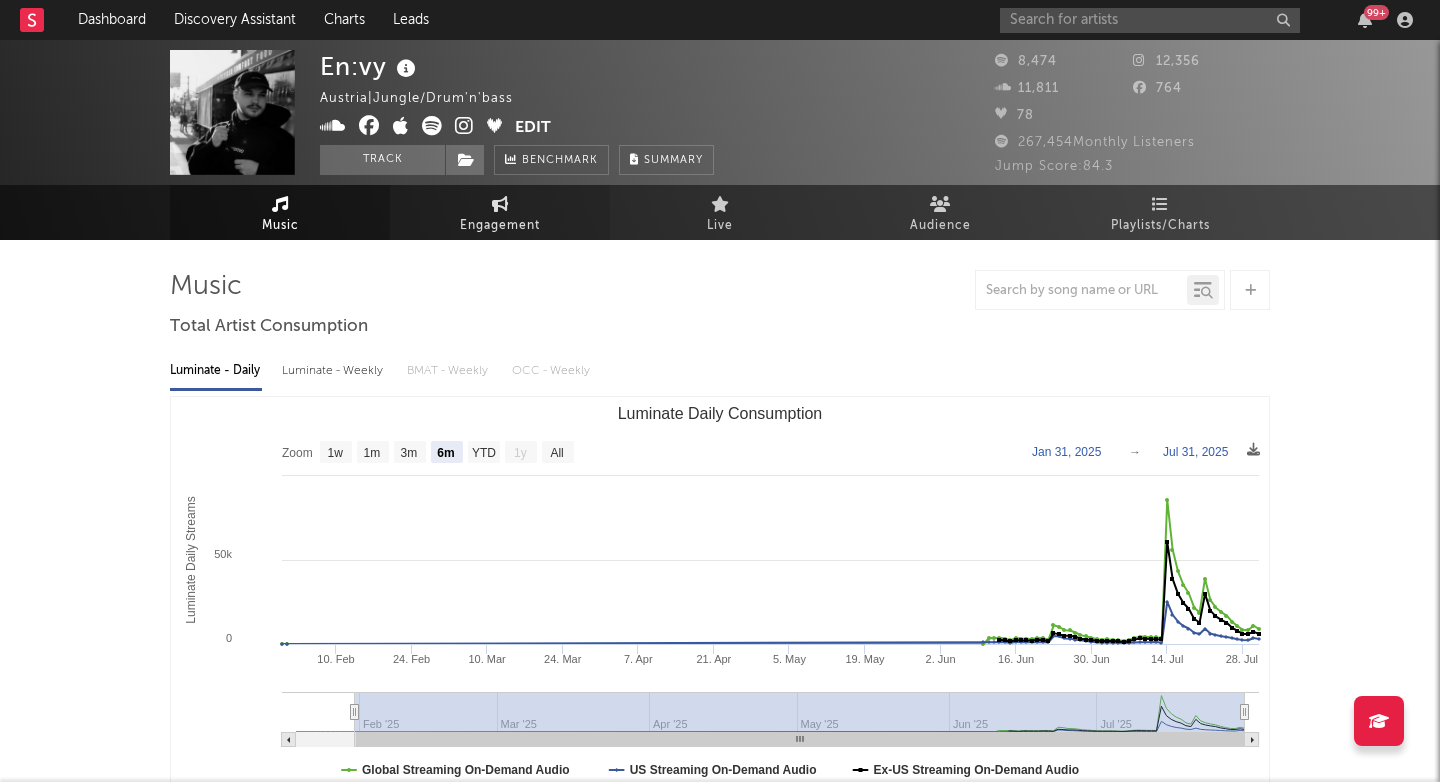 scroll, scrollTop: 0, scrollLeft: 0, axis: both 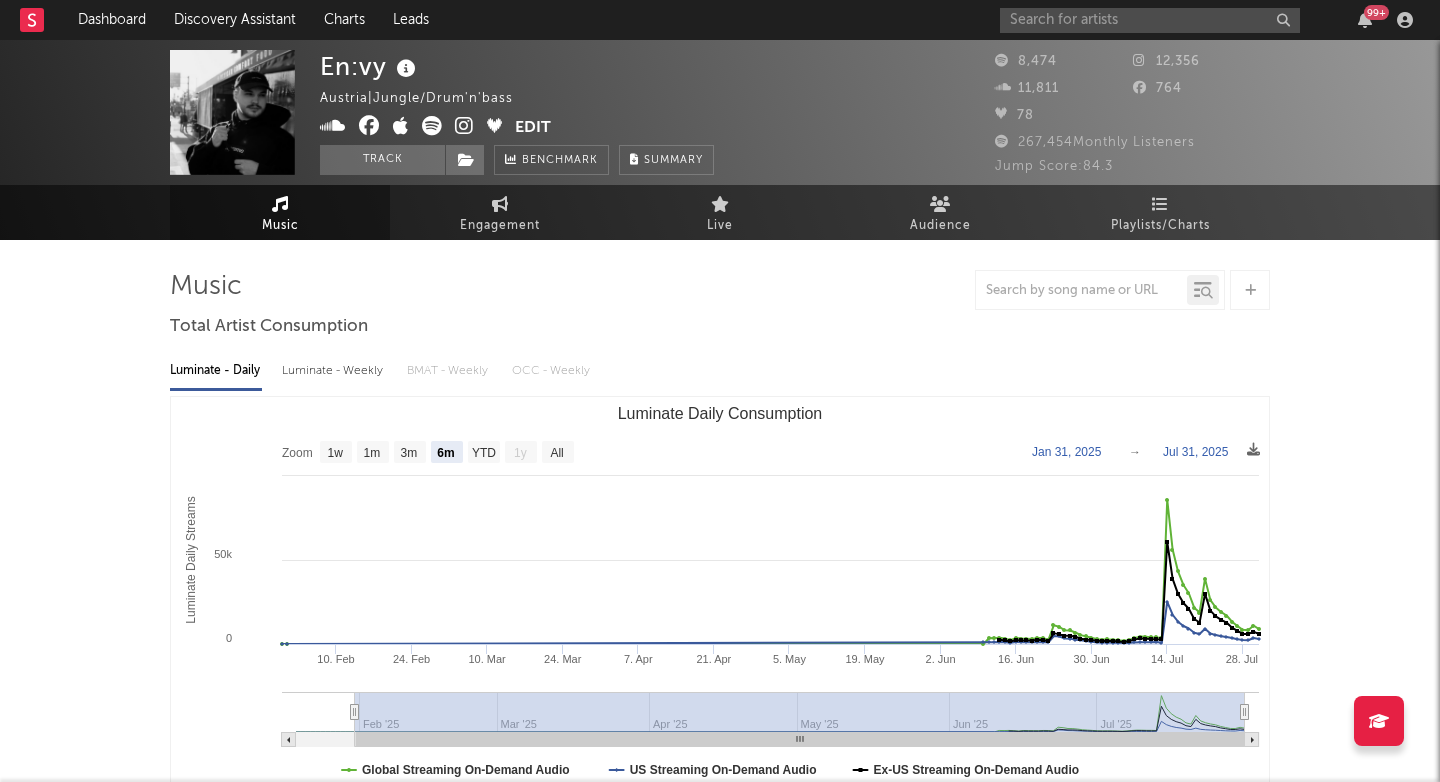 click at bounding box center [464, 126] 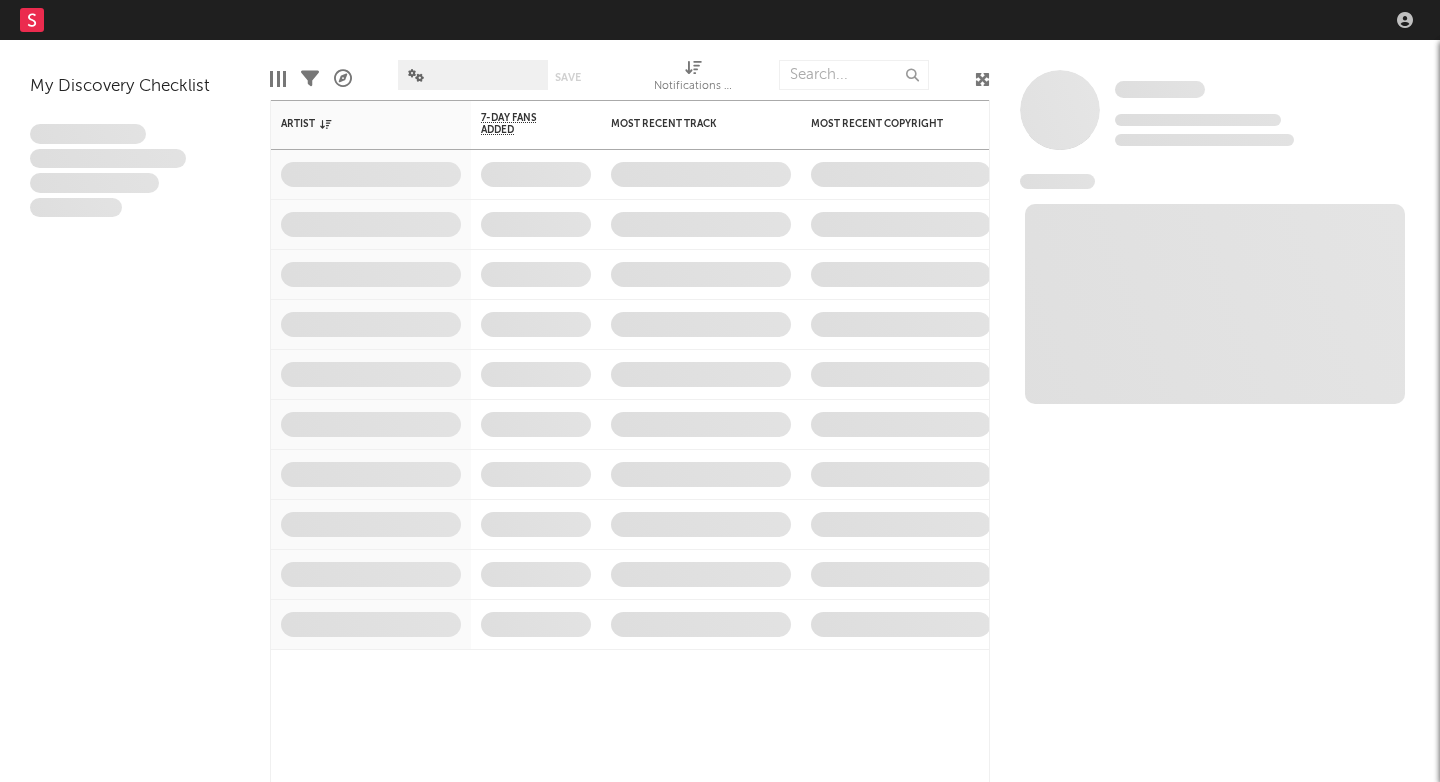 scroll, scrollTop: 0, scrollLeft: 0, axis: both 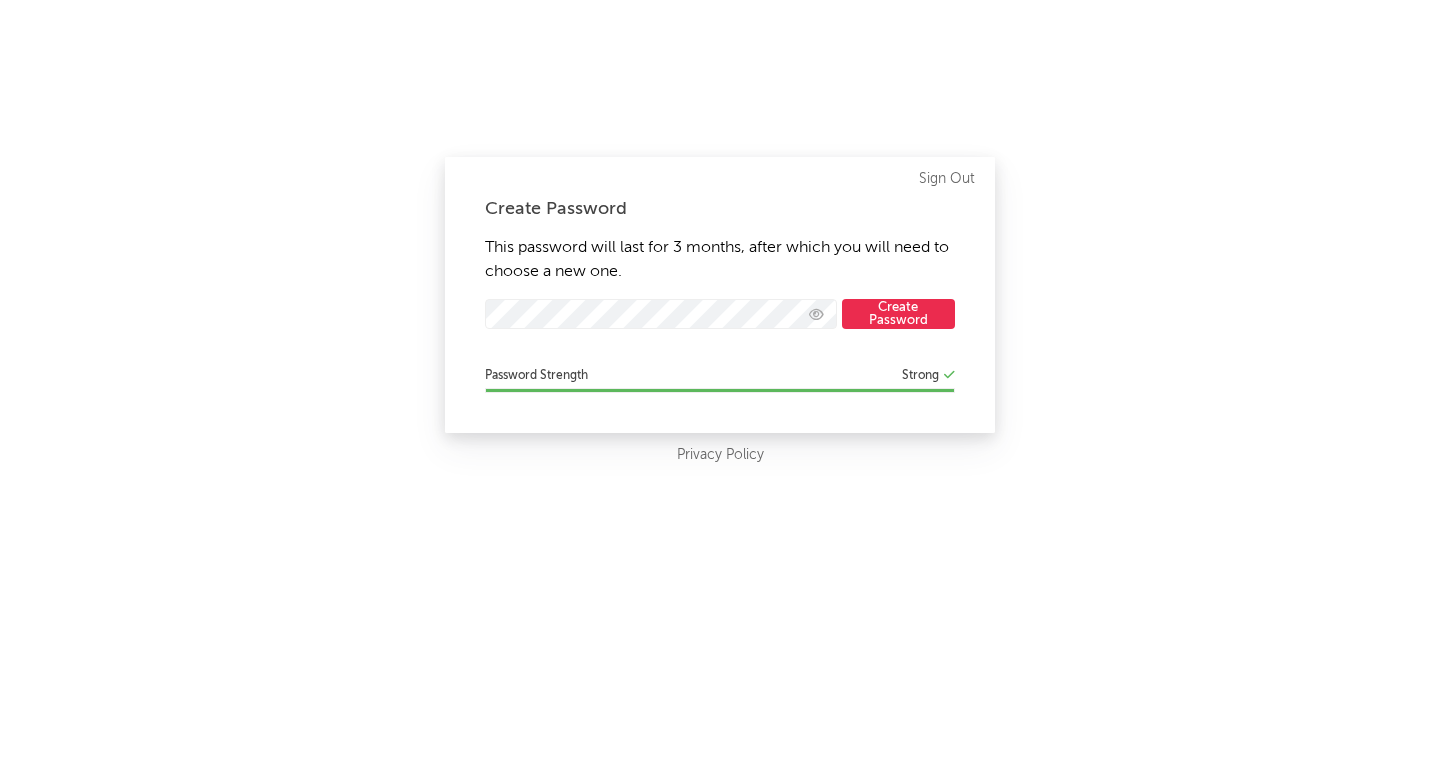 click on "Create Password" at bounding box center [898, 314] 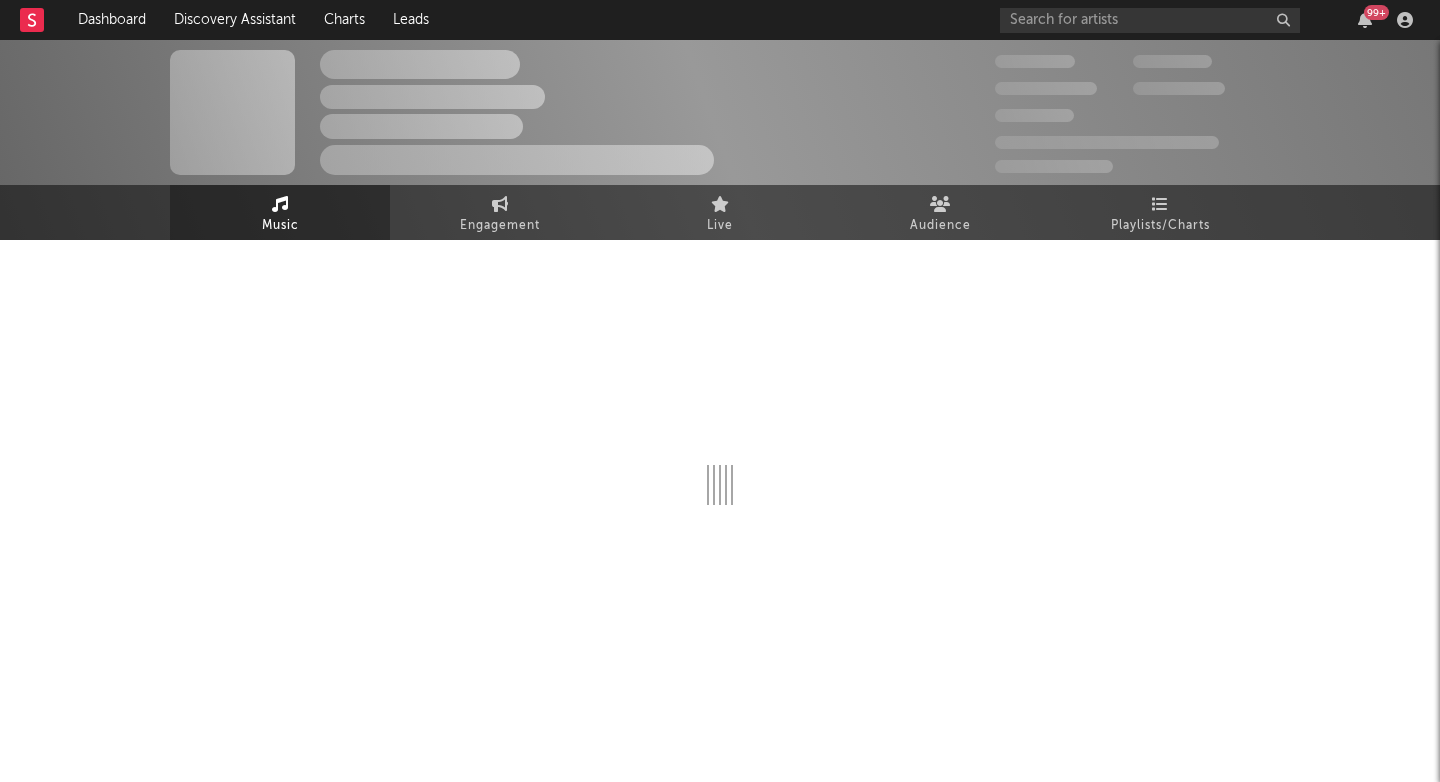 scroll, scrollTop: 0, scrollLeft: 0, axis: both 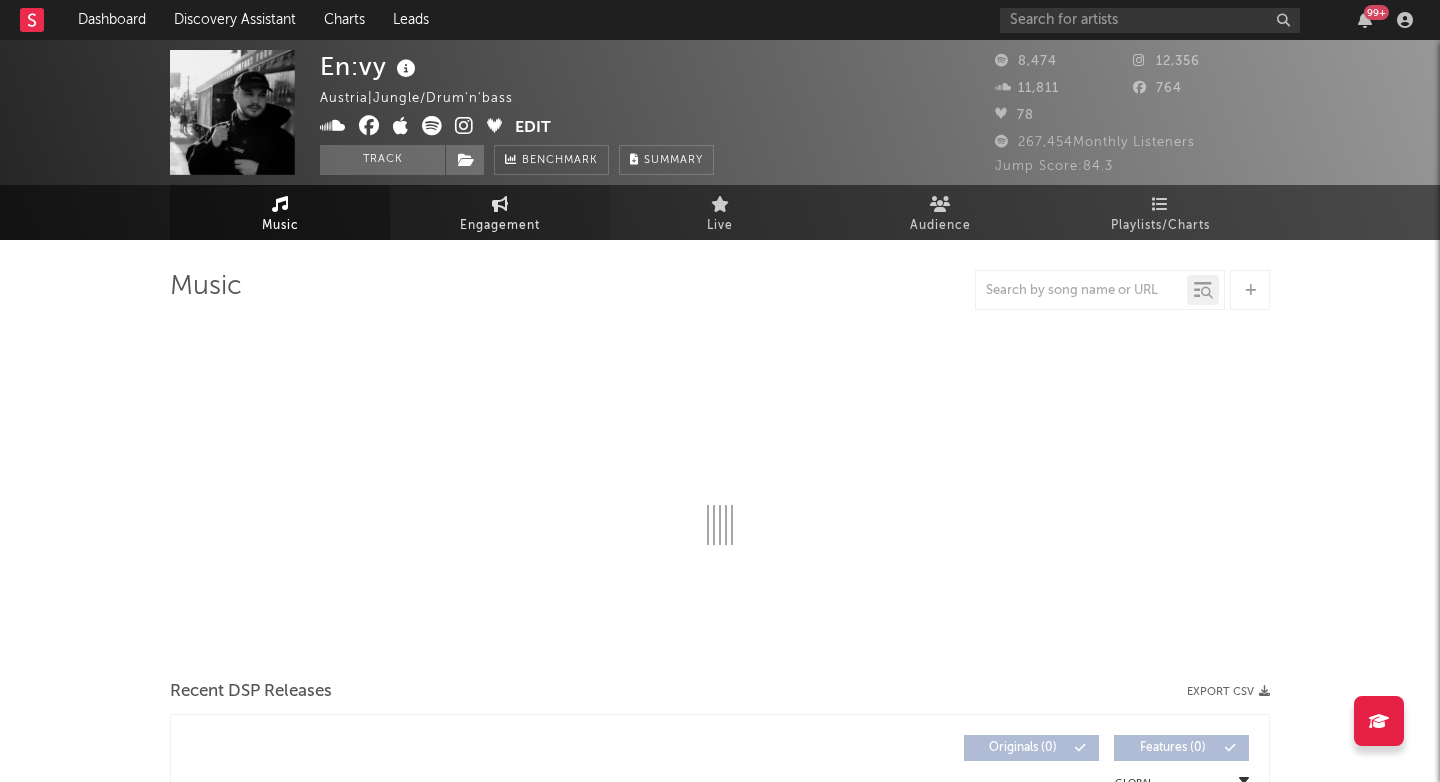 select on "6m" 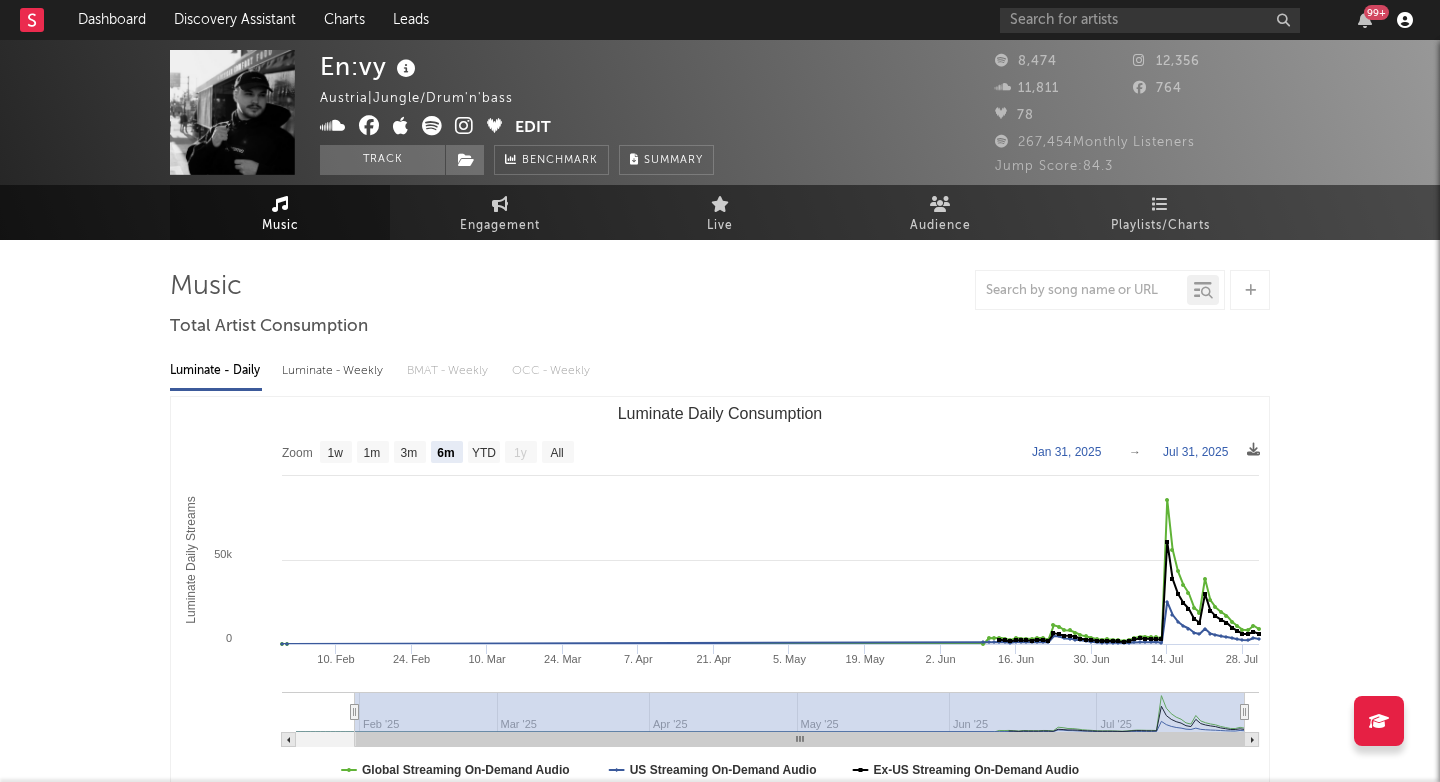 click at bounding box center (1405, 20) 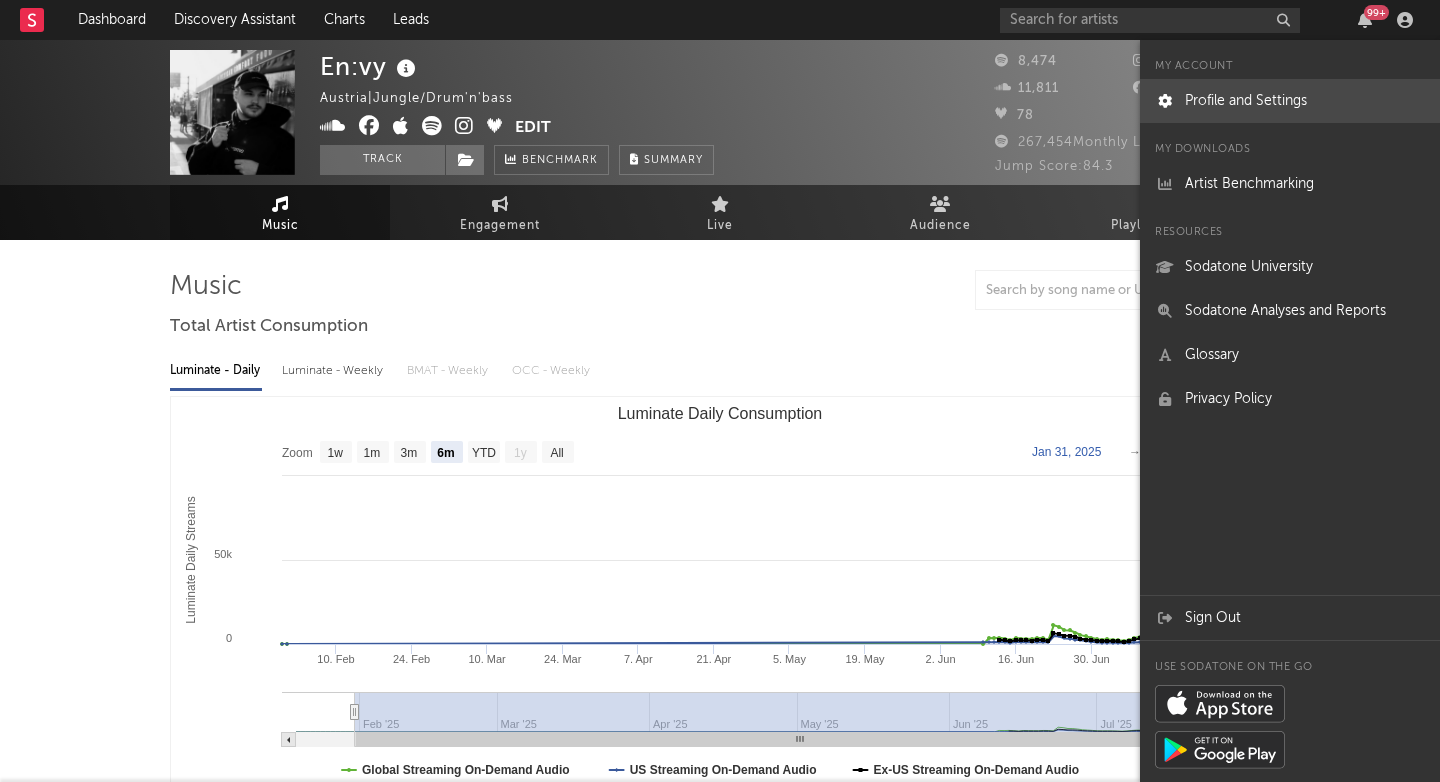 click on "Profile and Settings" at bounding box center (1290, 101) 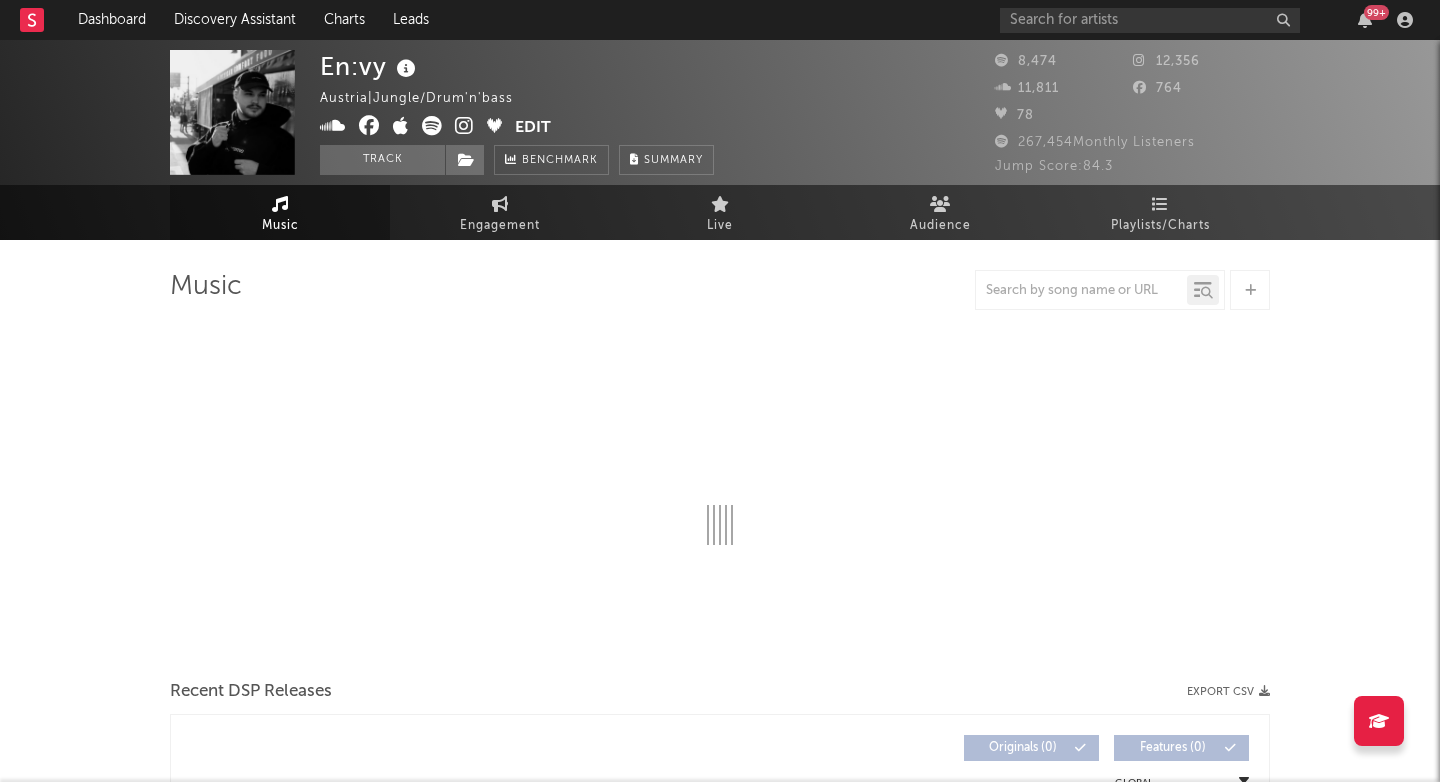 select on "6m" 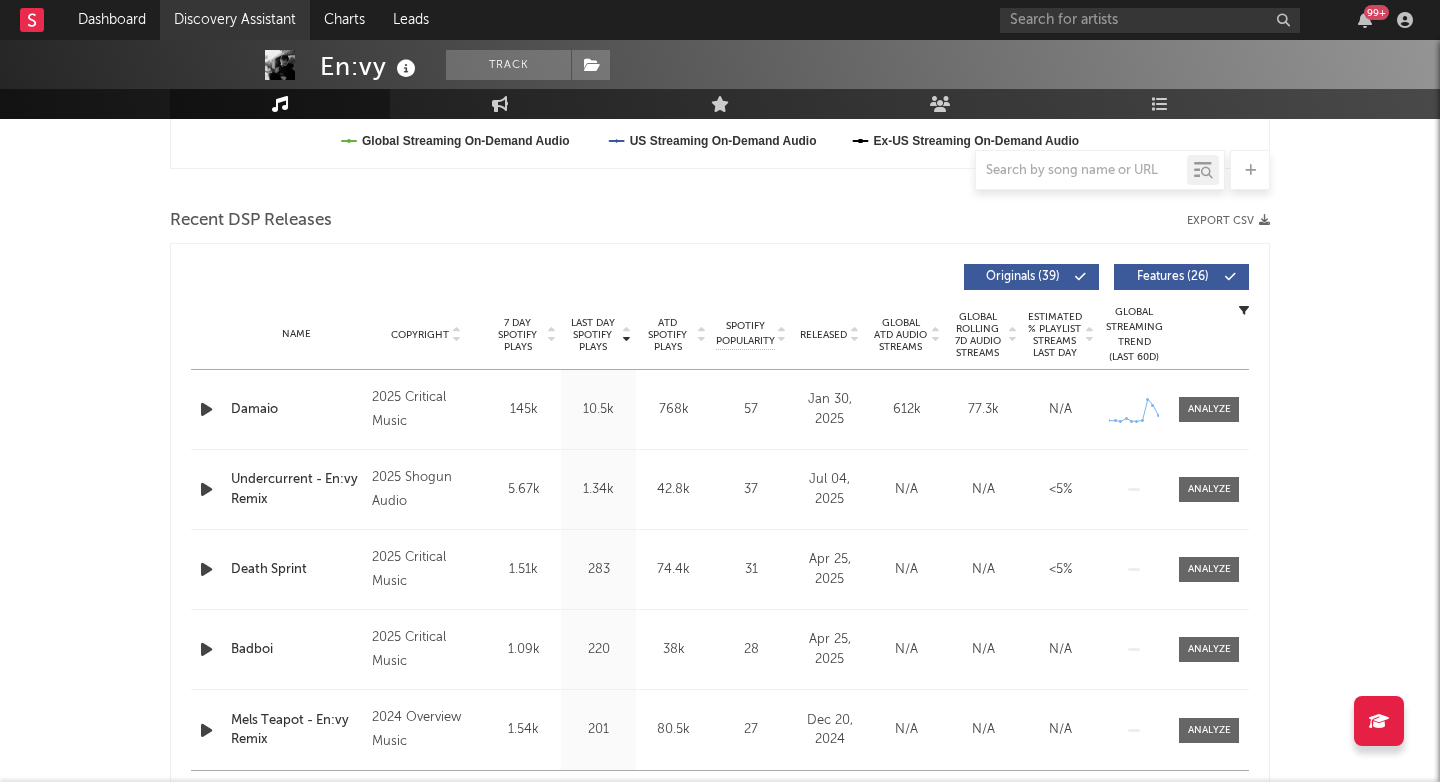 scroll, scrollTop: 0, scrollLeft: 0, axis: both 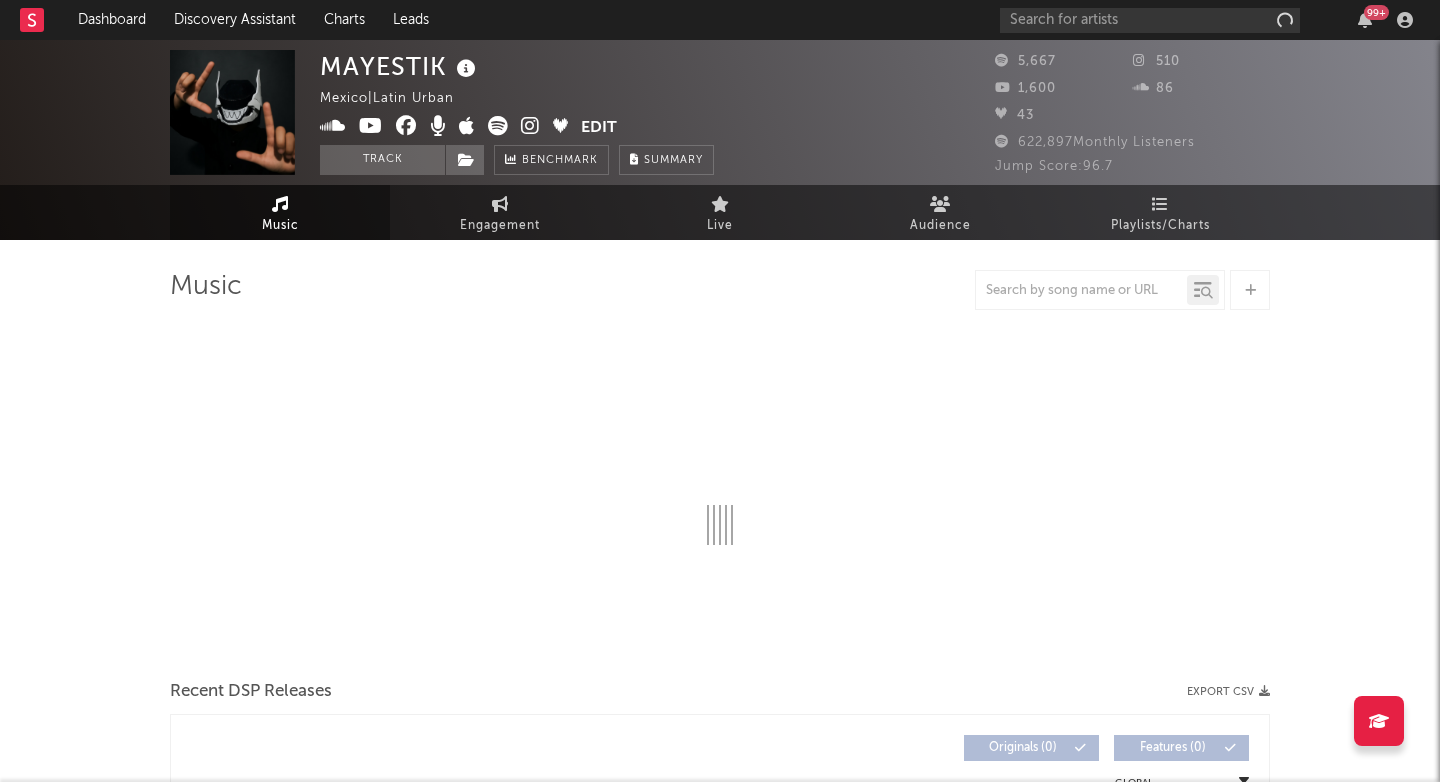 select on "1w" 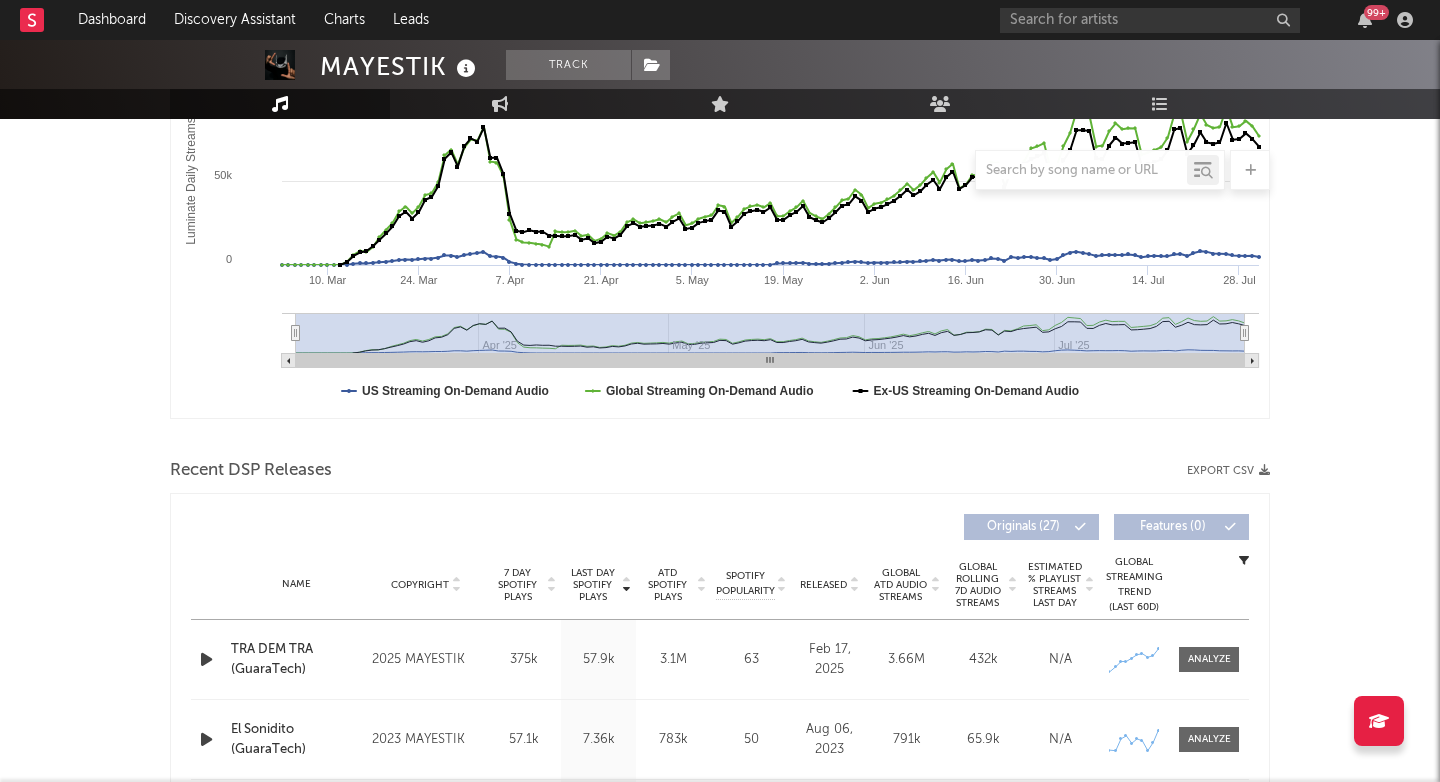 scroll, scrollTop: 720, scrollLeft: 0, axis: vertical 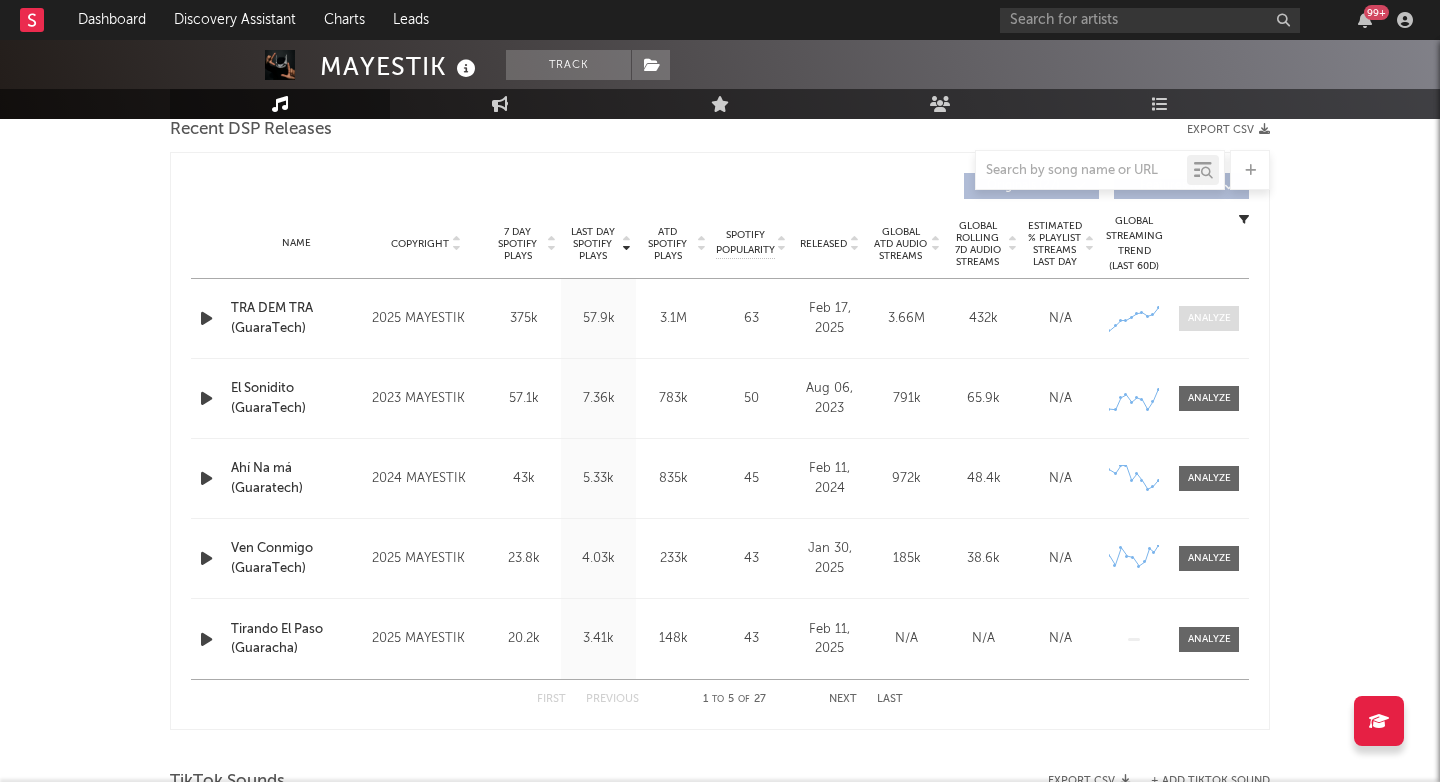 click at bounding box center (1209, 318) 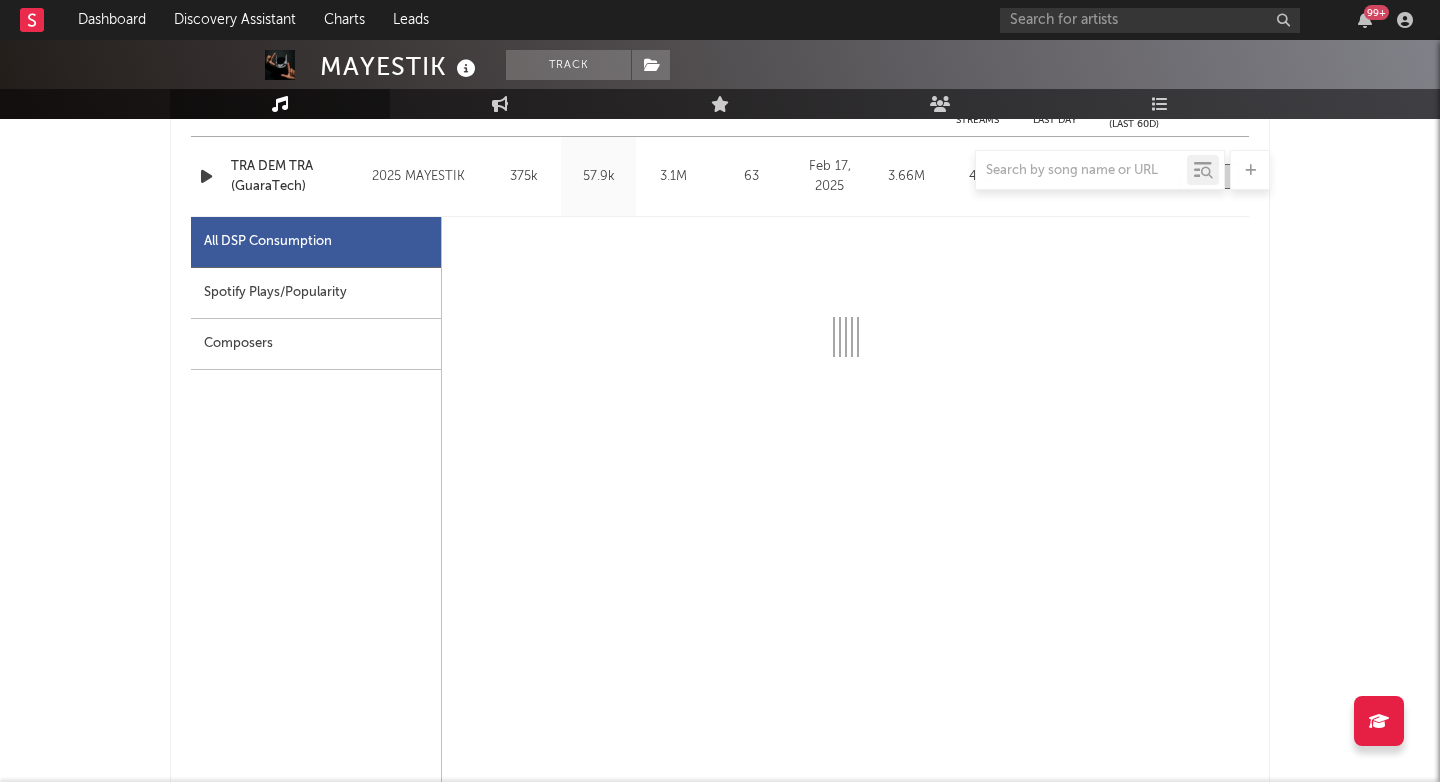 select on "1w" 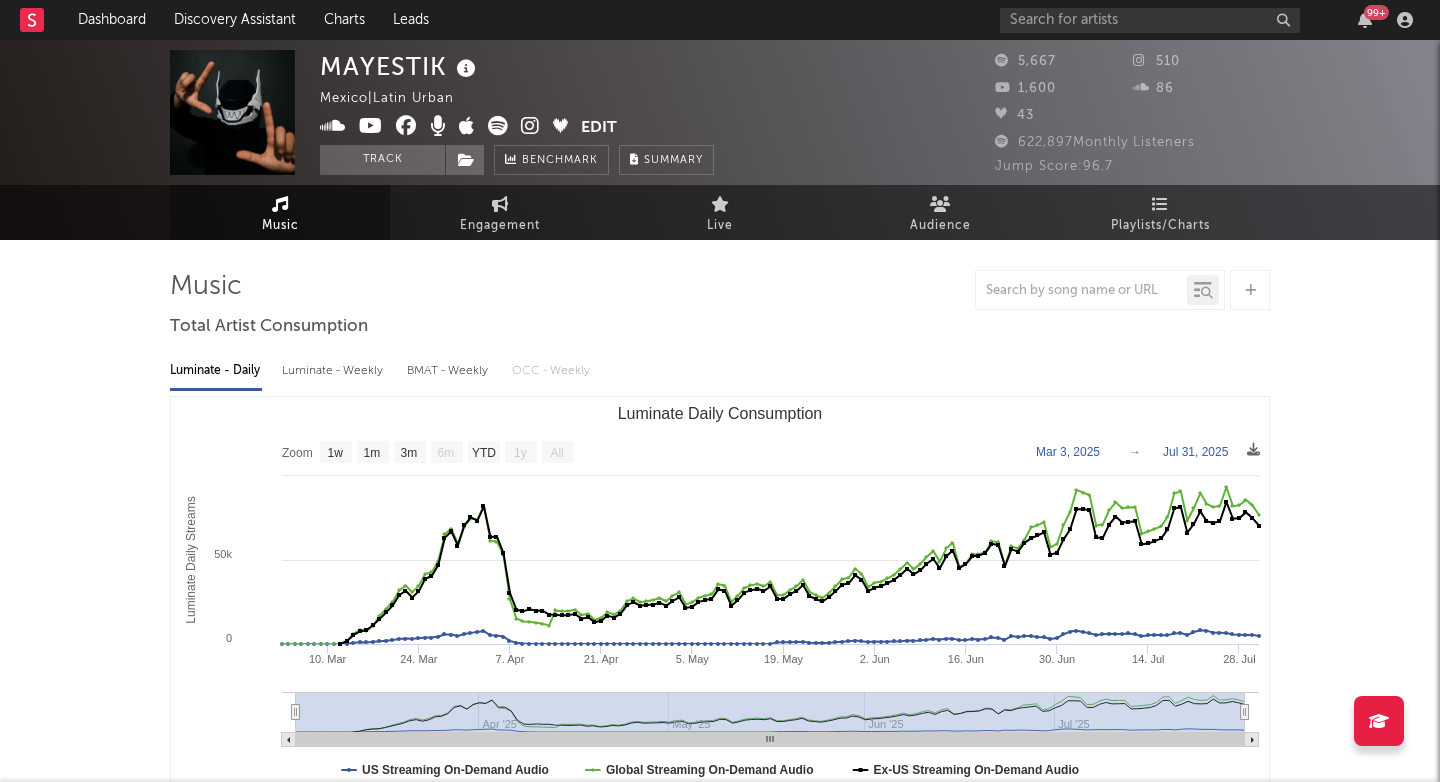 scroll, scrollTop: 0, scrollLeft: 0, axis: both 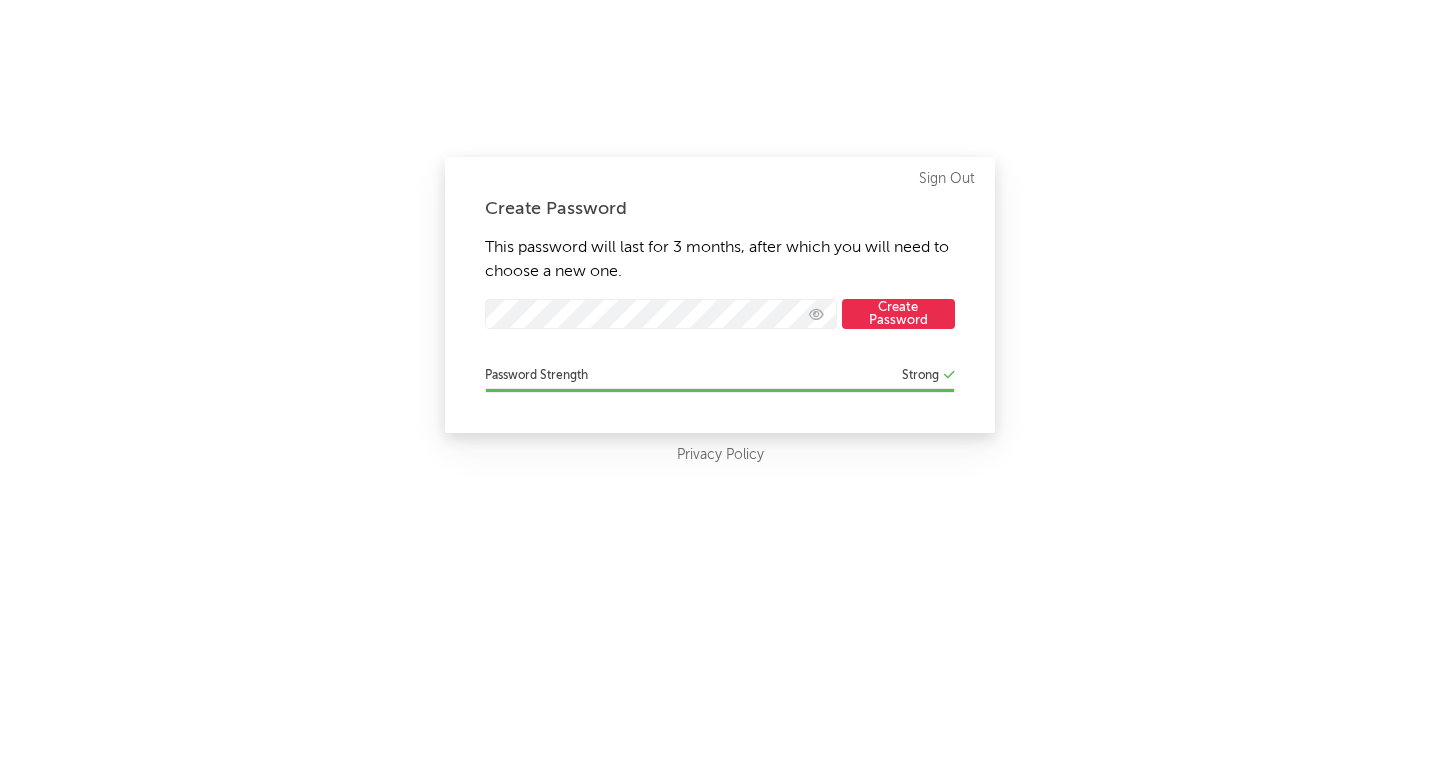click on "Create Password This password will last for 3 months, after which you will need to choose a new one. [EMAIL] Create Password Password Strength Strong Sign Out Privacy Policy" at bounding box center (720, 391) 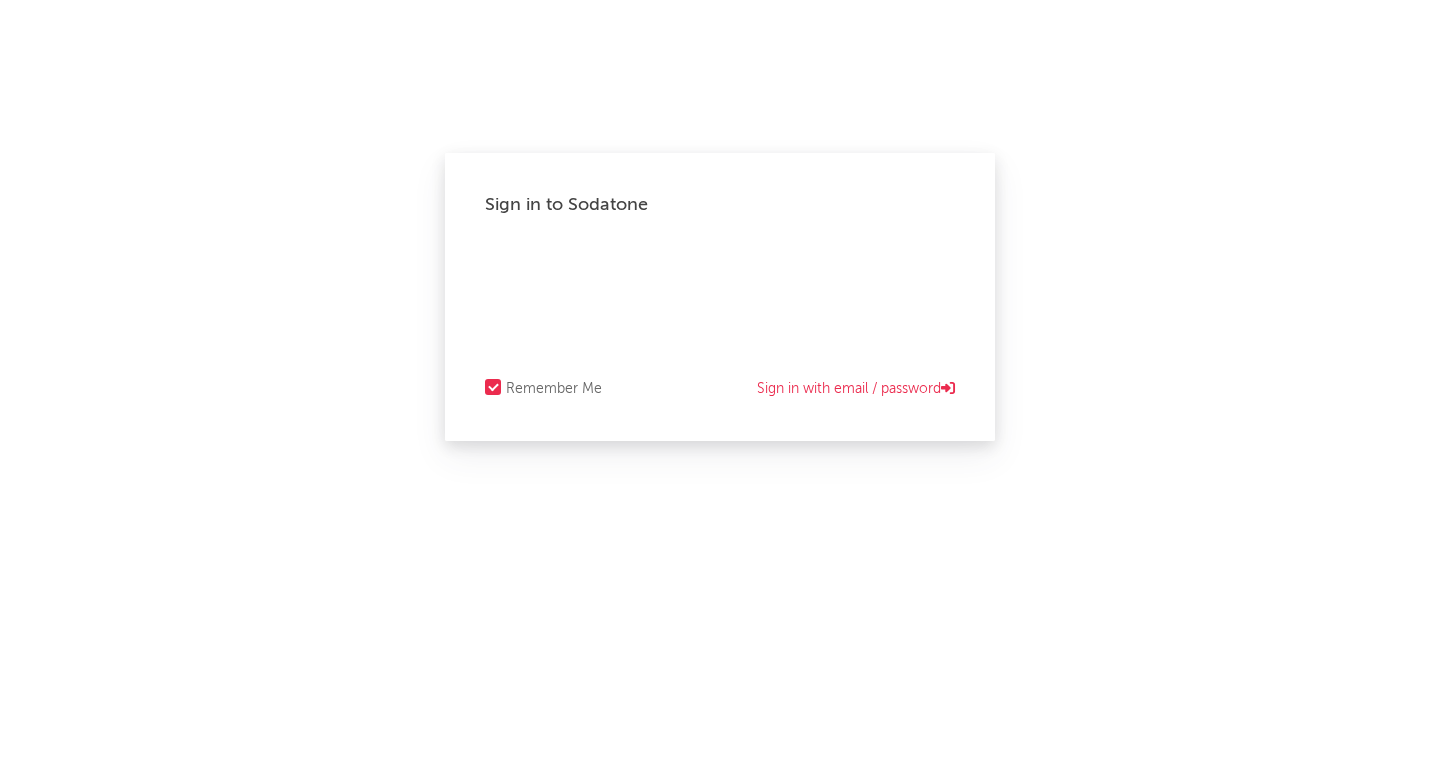 scroll, scrollTop: 0, scrollLeft: 0, axis: both 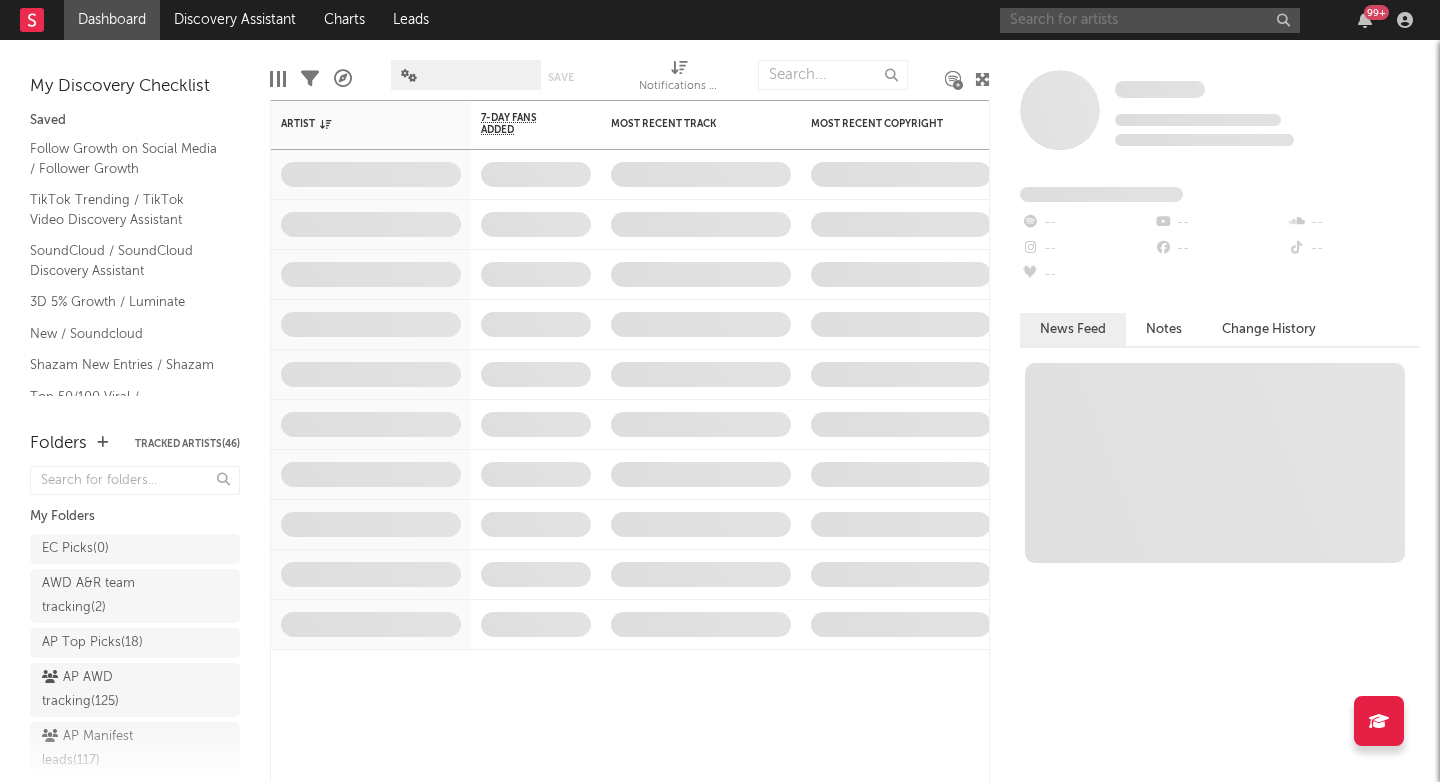 click at bounding box center (1150, 20) 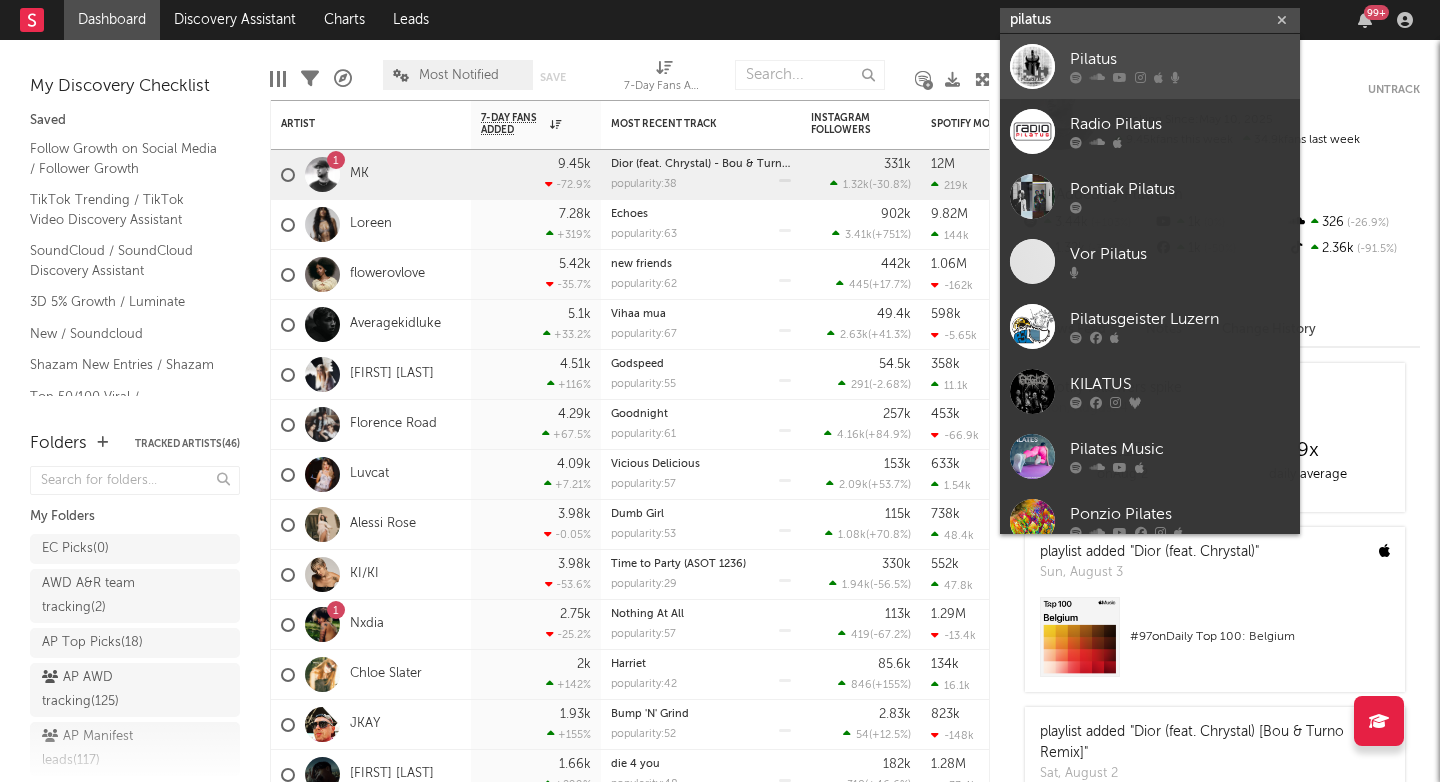 type on "pilatus" 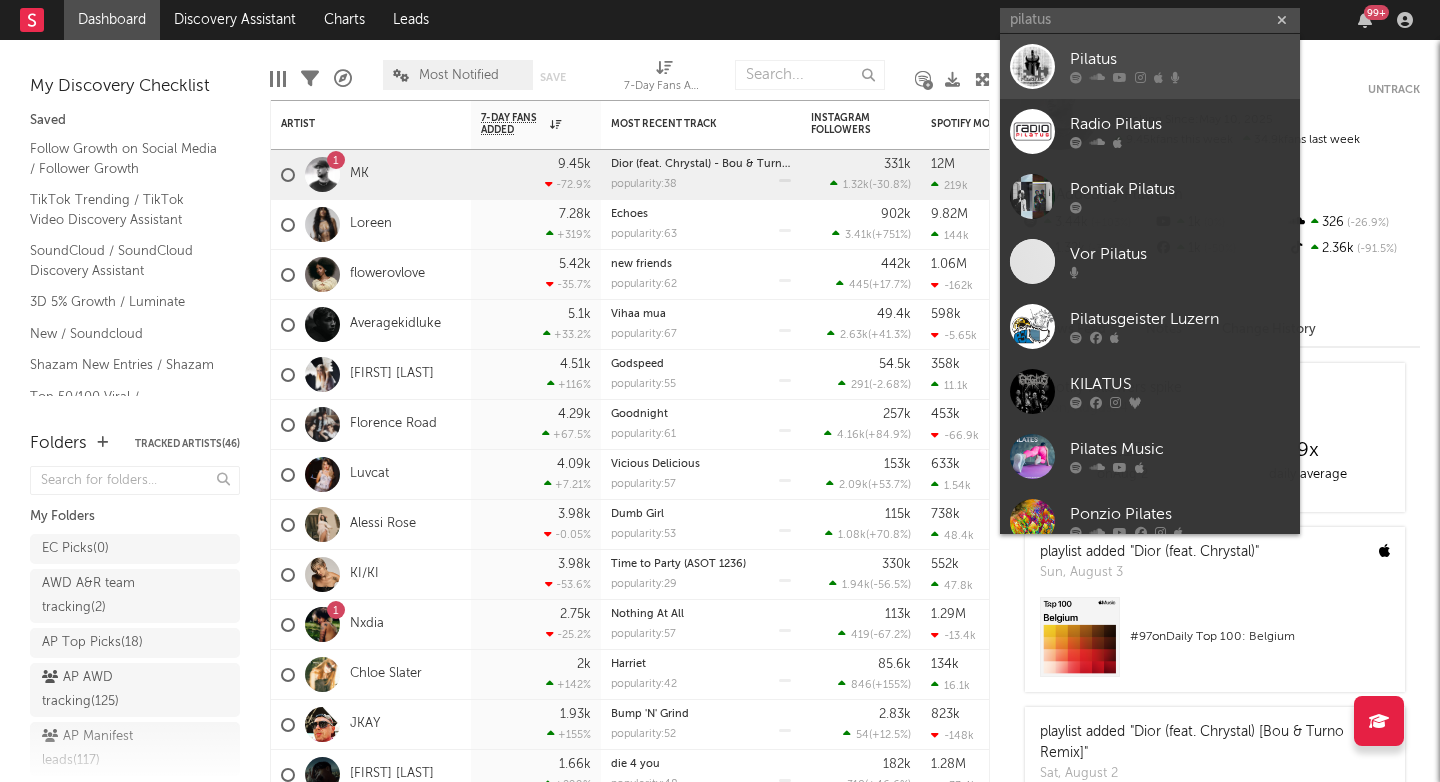 click on "Pilatus" at bounding box center (1180, 60) 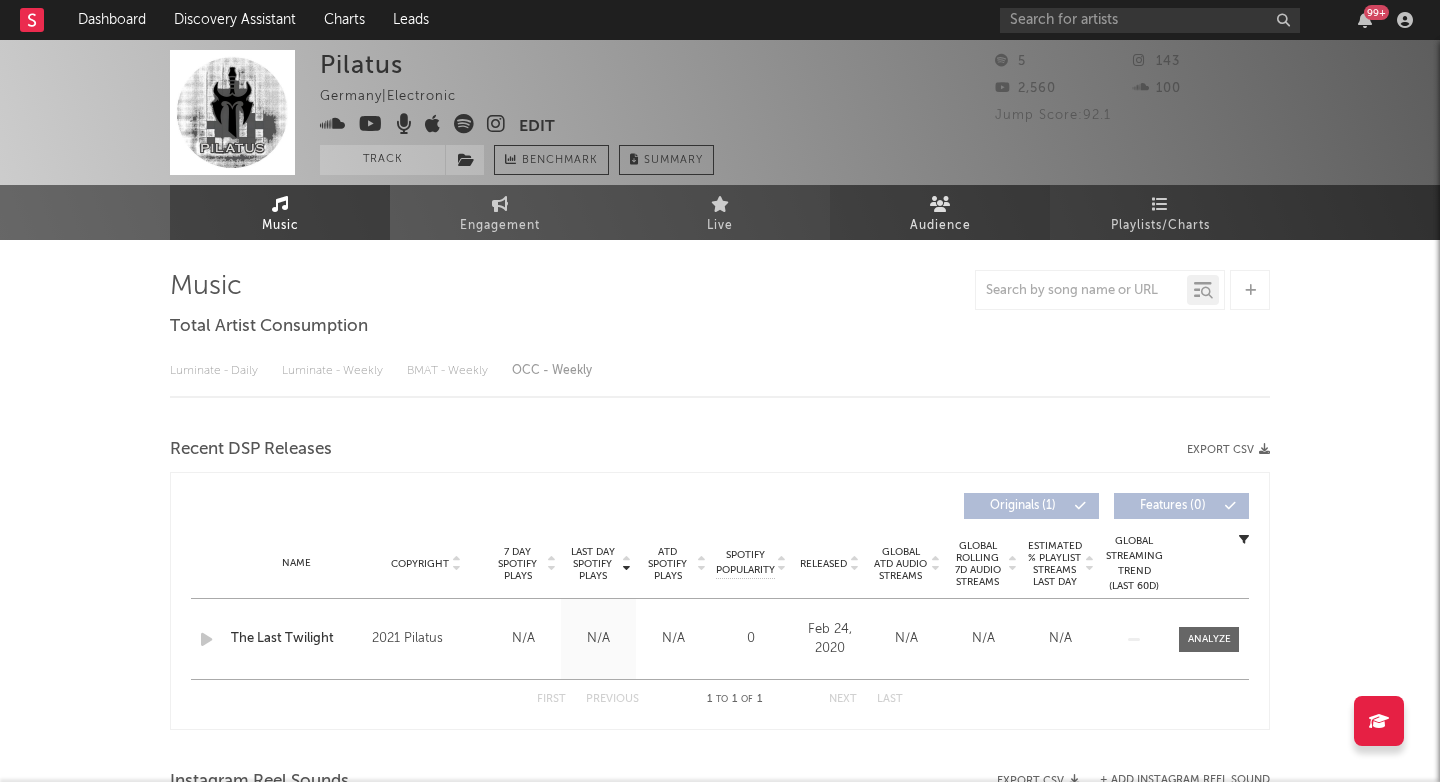 select on "1w" 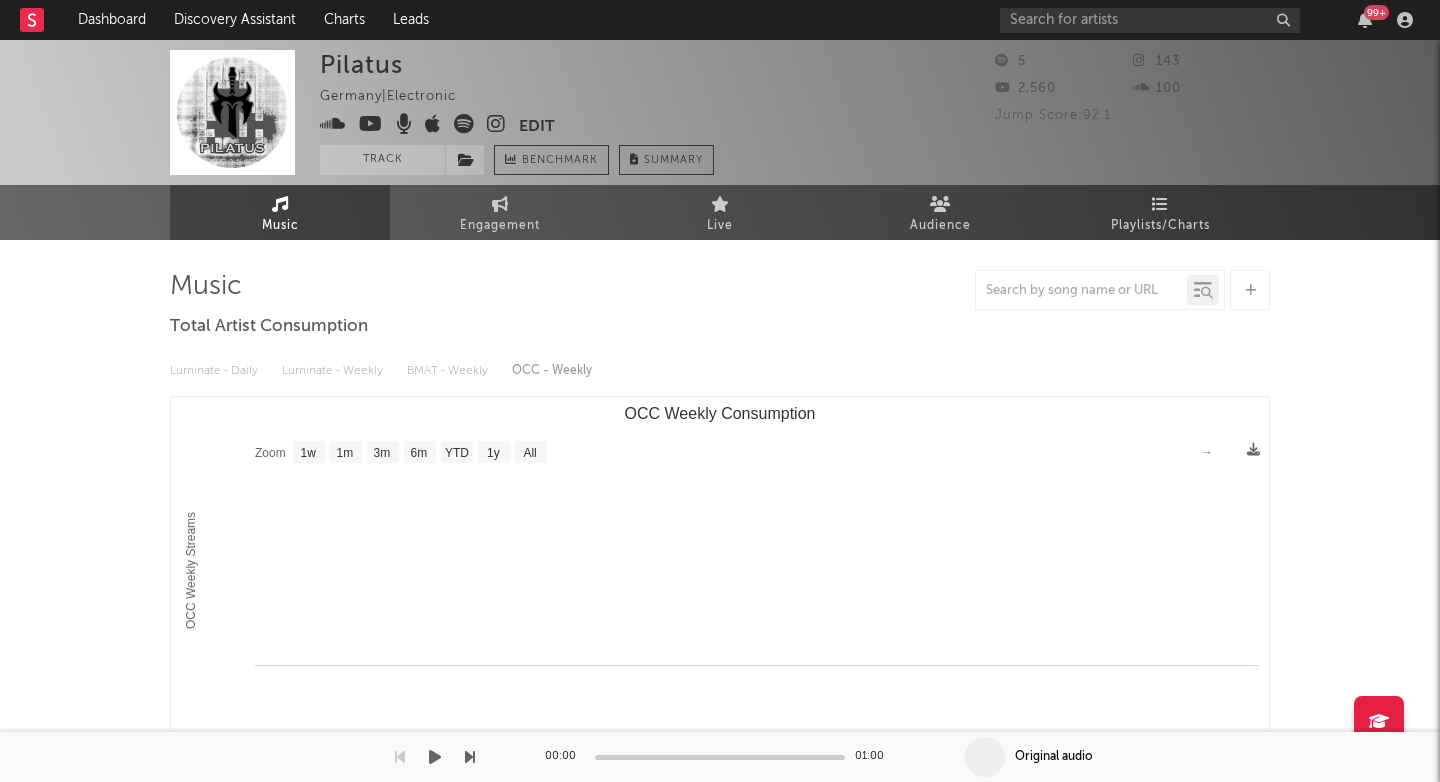 scroll, scrollTop: 0, scrollLeft: 0, axis: both 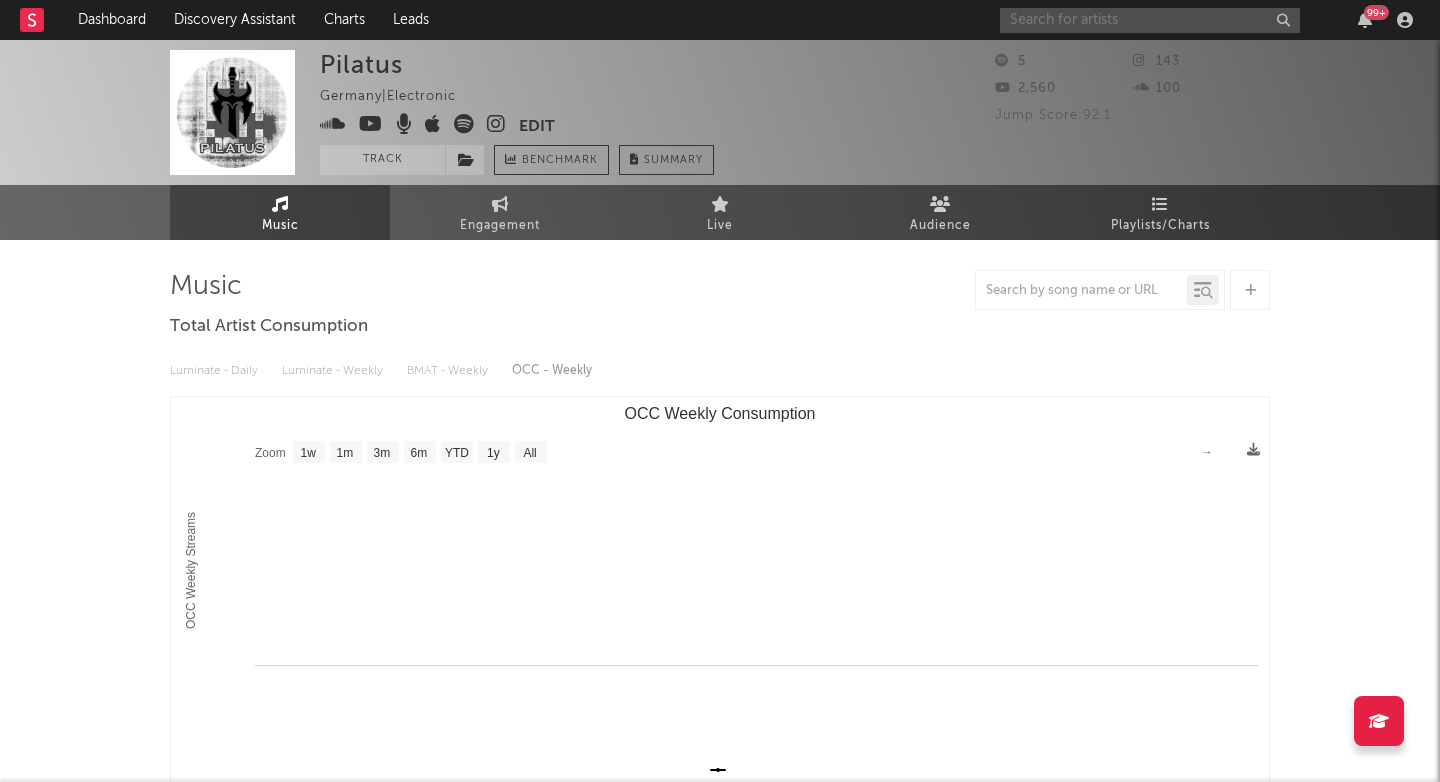 click at bounding box center (1150, 20) 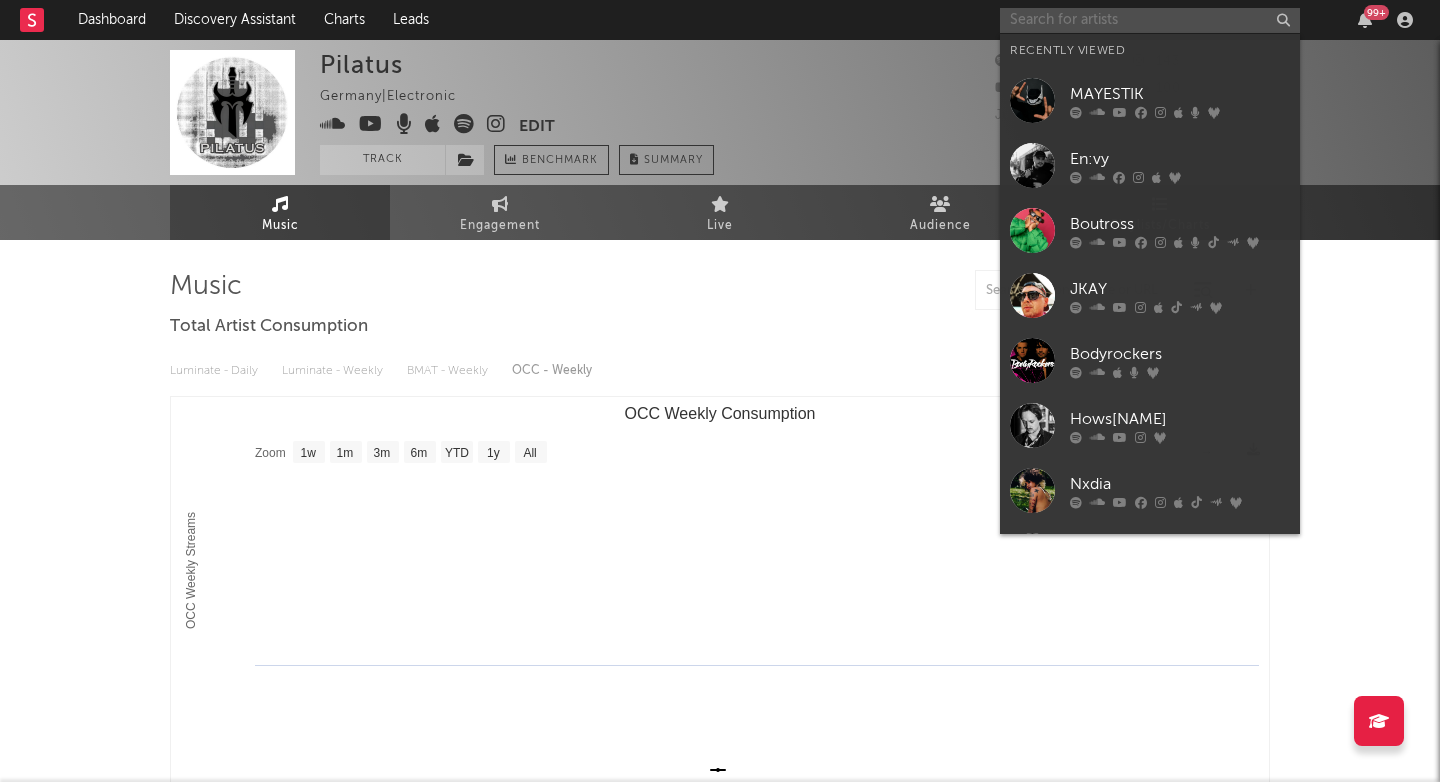 paste on "https://open.spotify.com/artist/6i6GspDdzh244R2nCJ38fZ?si=bk4Y_Uq3RcinjEFLfwpiLQ" 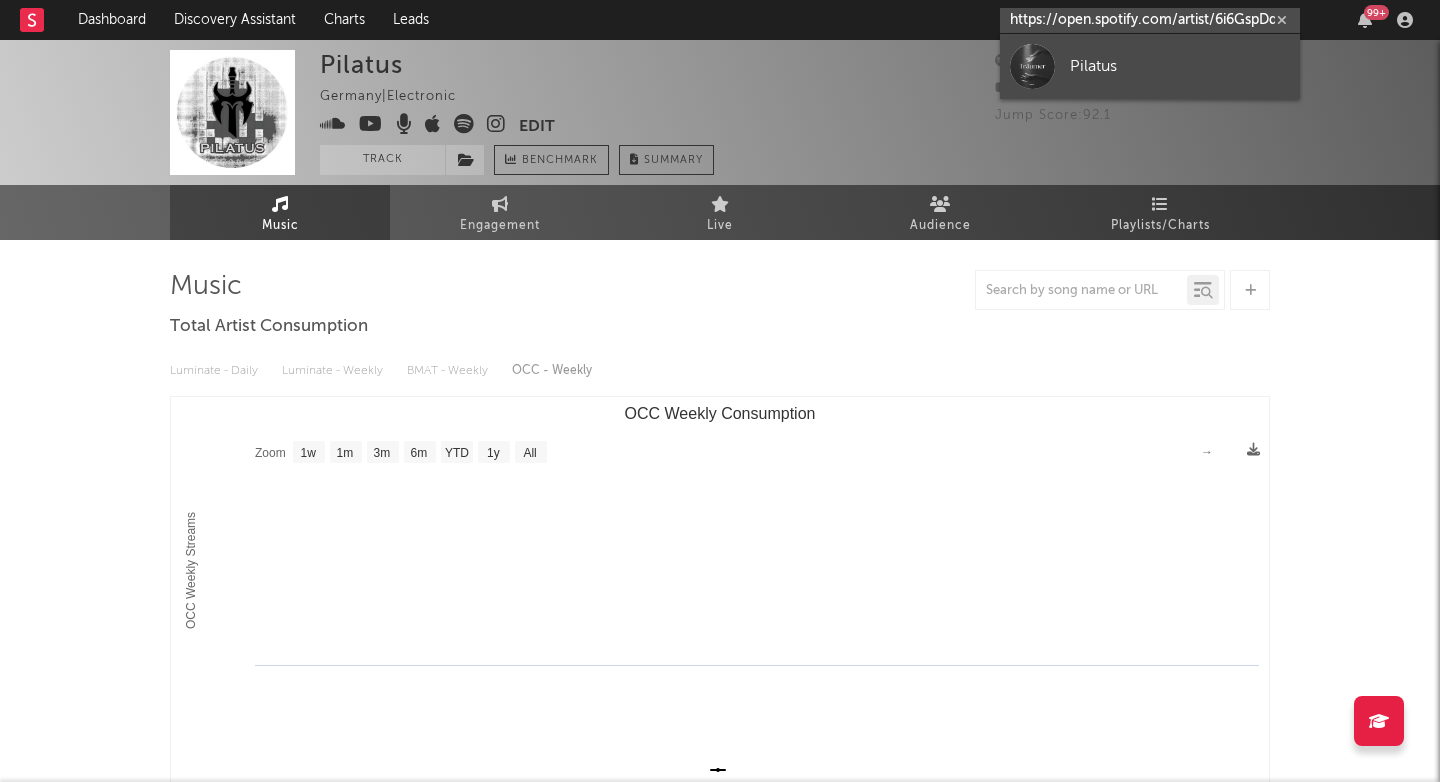 type on "https://open.spotify.com/artist/6i6GspDdzh244R2nCJ38fZ?si=bk4Y_Uq3RcinjEFLfwpiLQ" 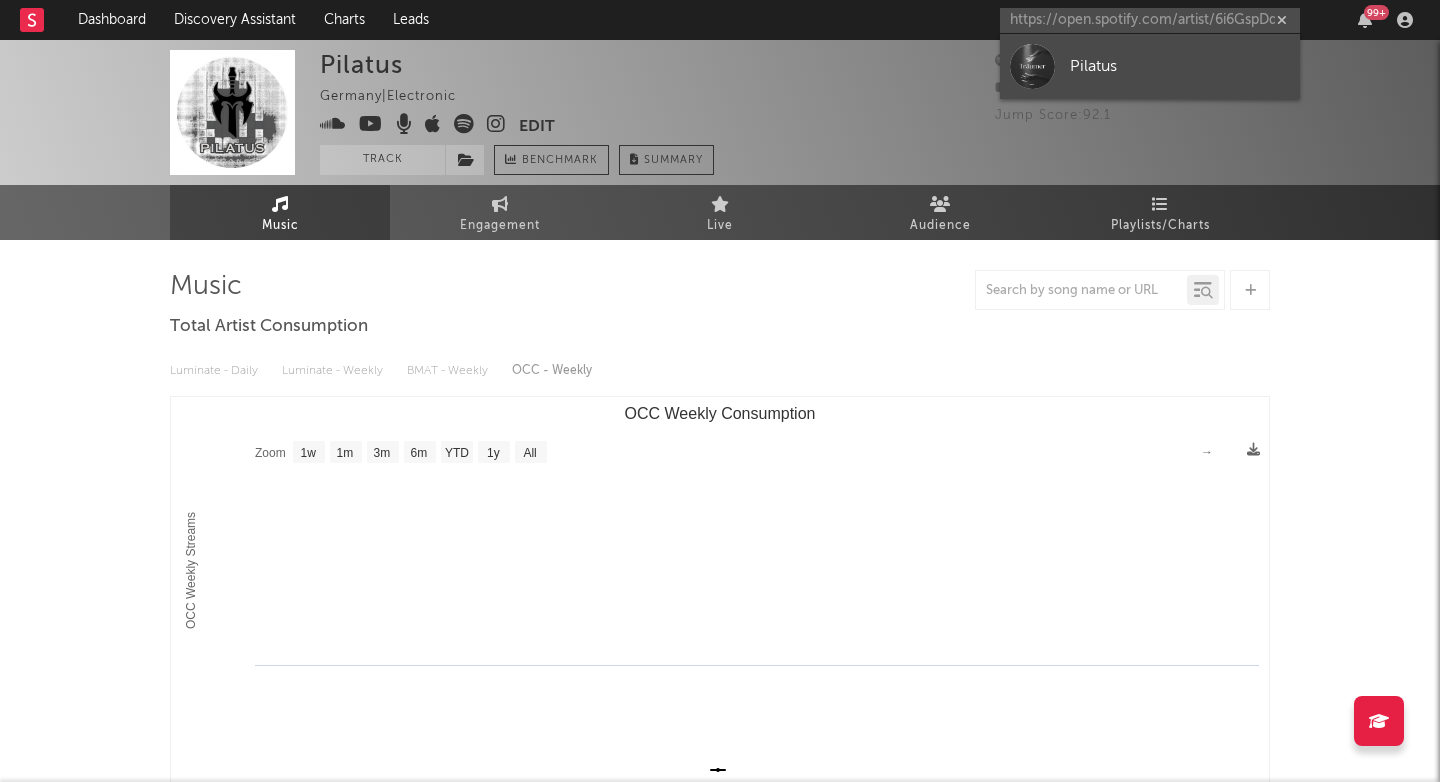 click on "Pilatus" at bounding box center [1180, 66] 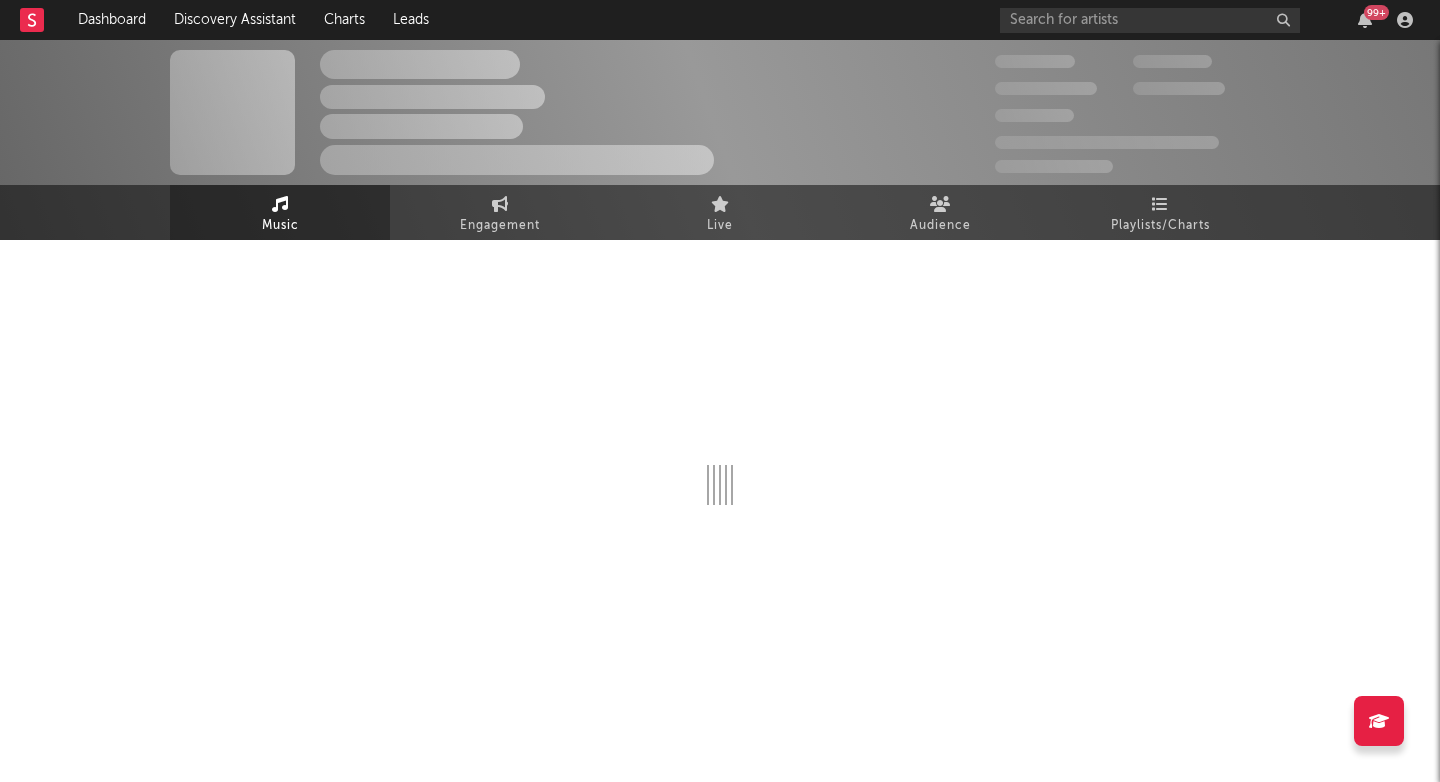 select on "6m" 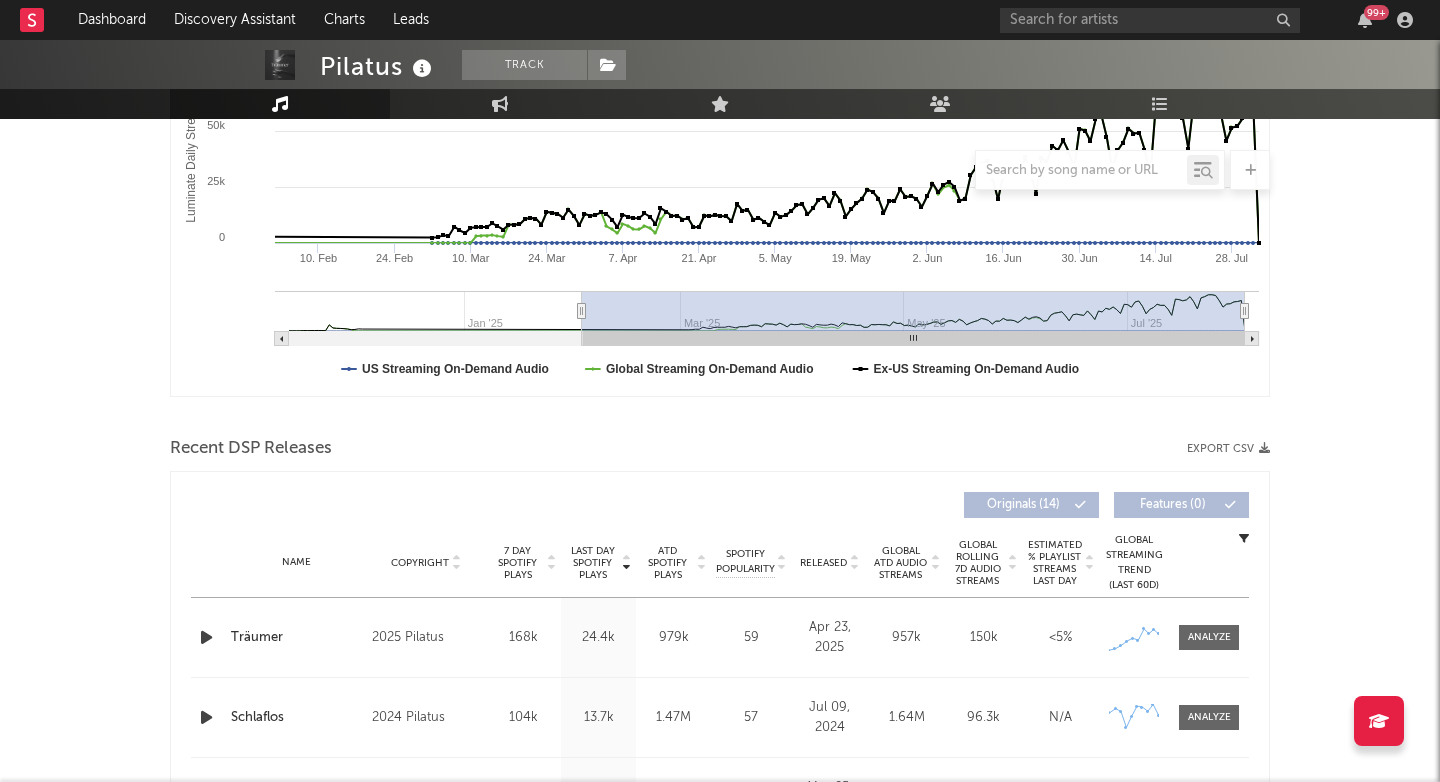 scroll, scrollTop: 631, scrollLeft: 0, axis: vertical 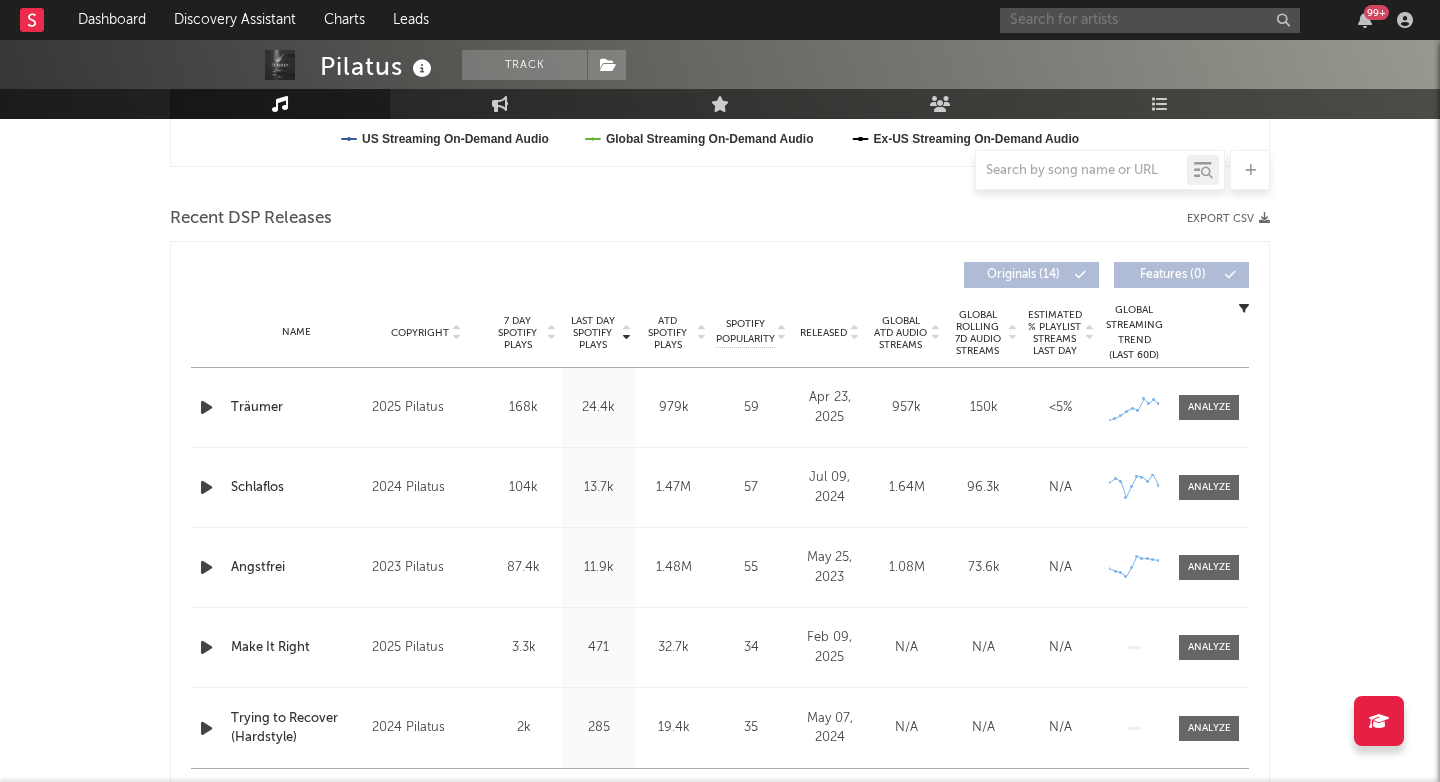 click at bounding box center (1150, 20) 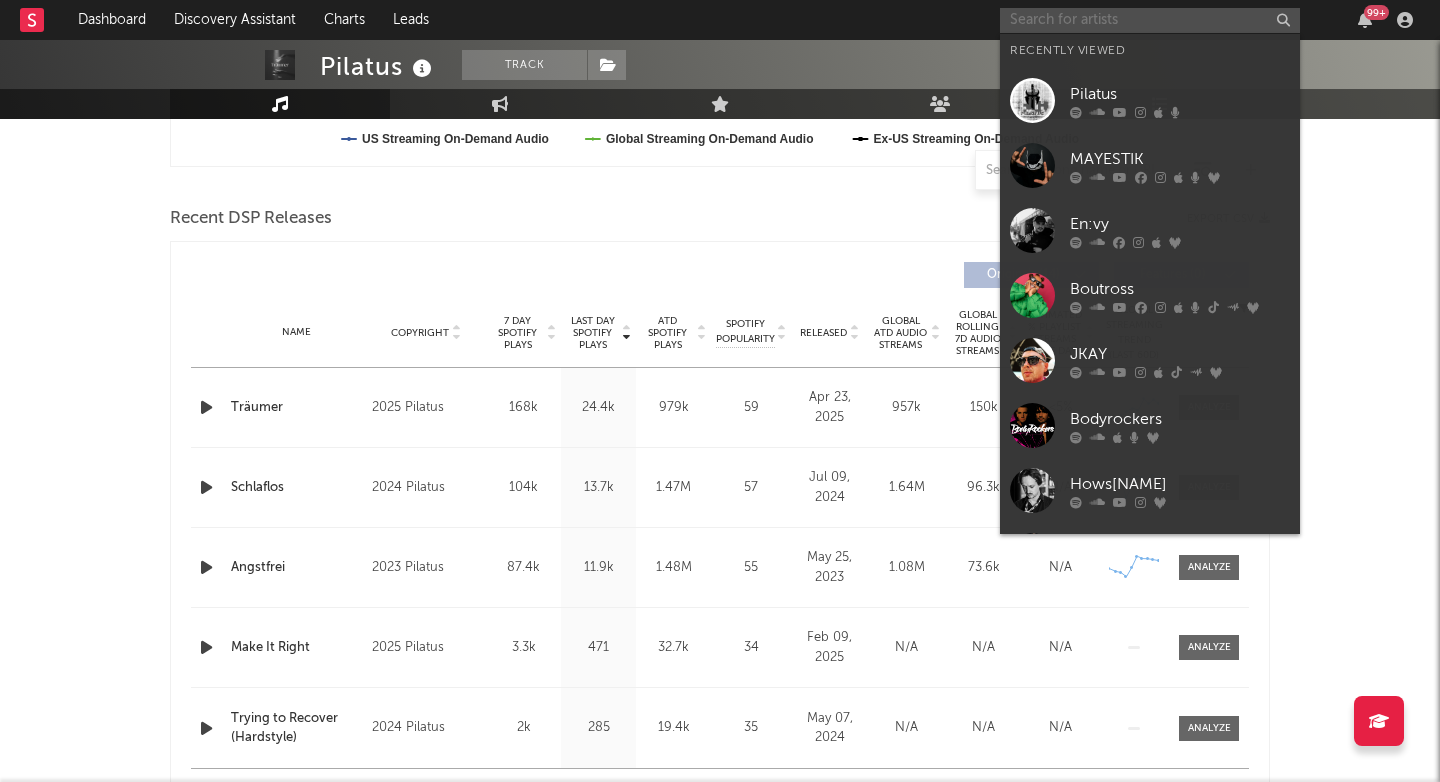 paste on "EHRA" 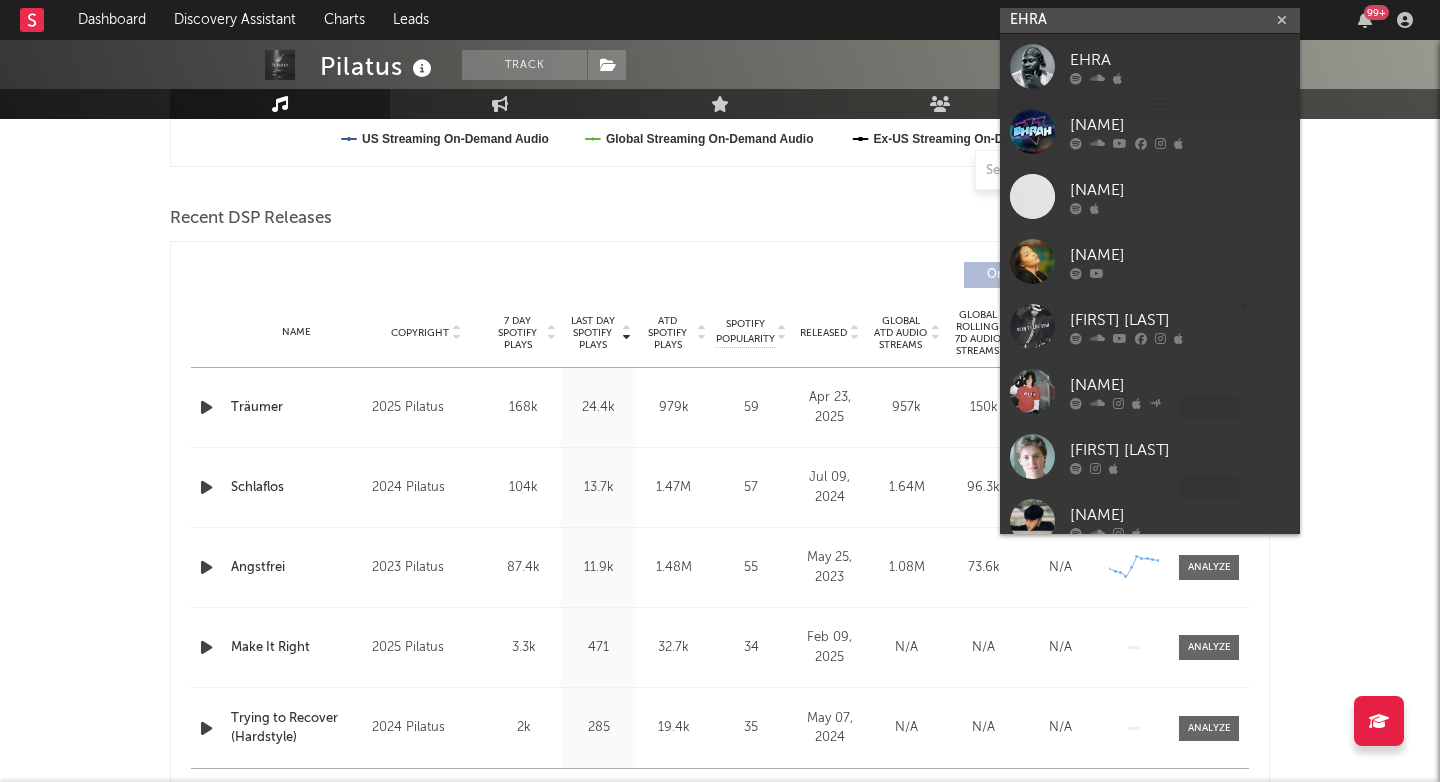 click on "EHRA" at bounding box center (1150, 20) 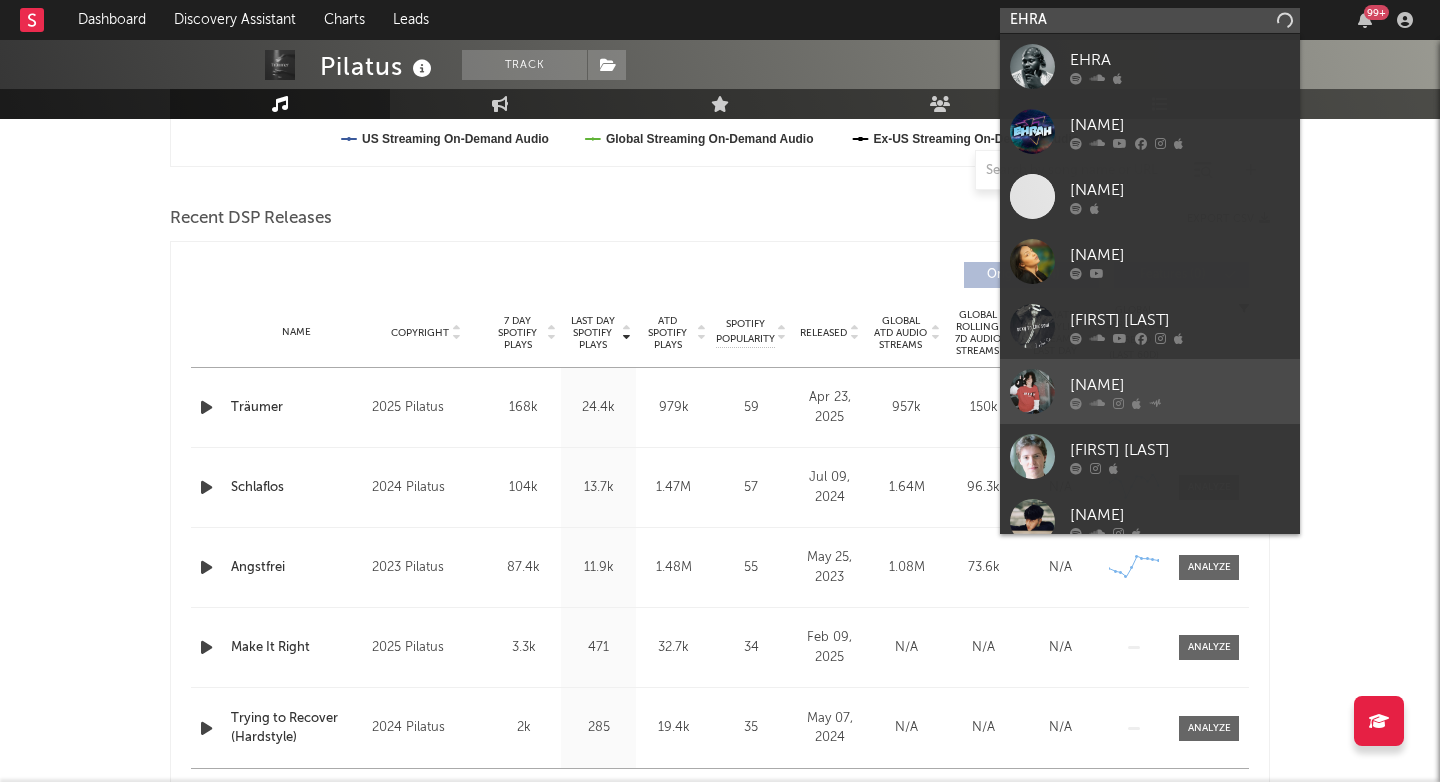 scroll, scrollTop: 0, scrollLeft: 0, axis: both 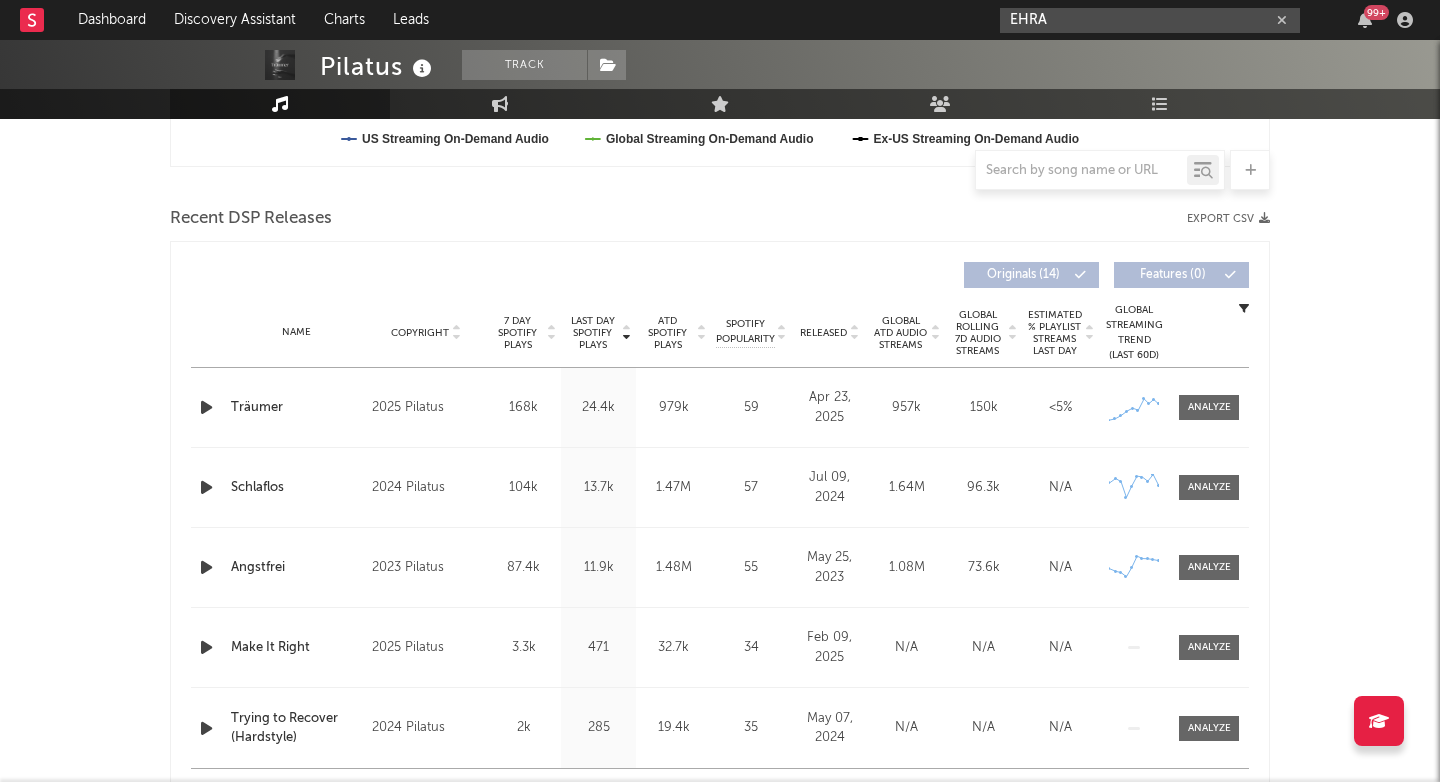 paste on "https://open.spotify.com/track/57KEBS7u6ymn1bECkyxELO?si=009a973c4d974dfb" 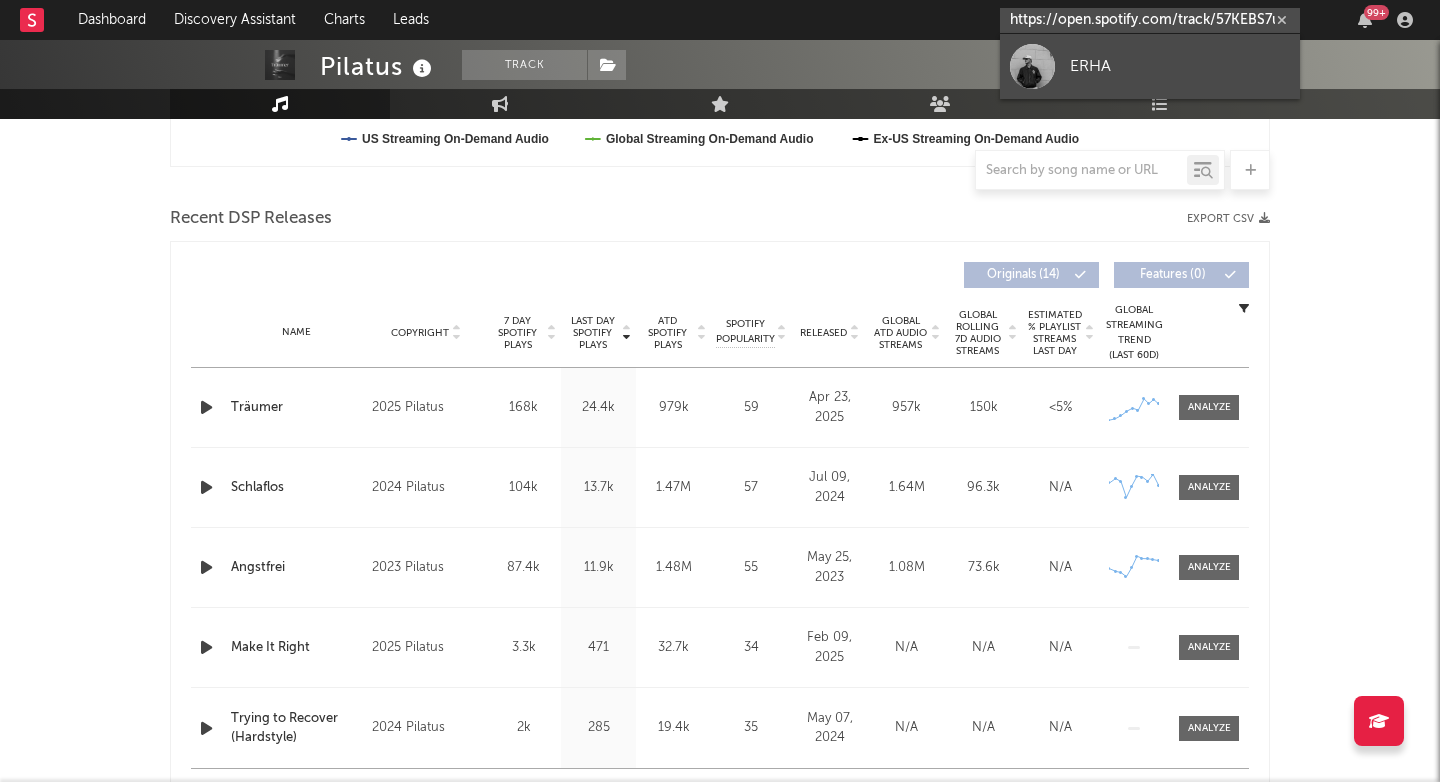 type on "https://open.spotify.com/track/57KEBS7u6ymn1bECkyxELO?si=009a973c4d974dfb" 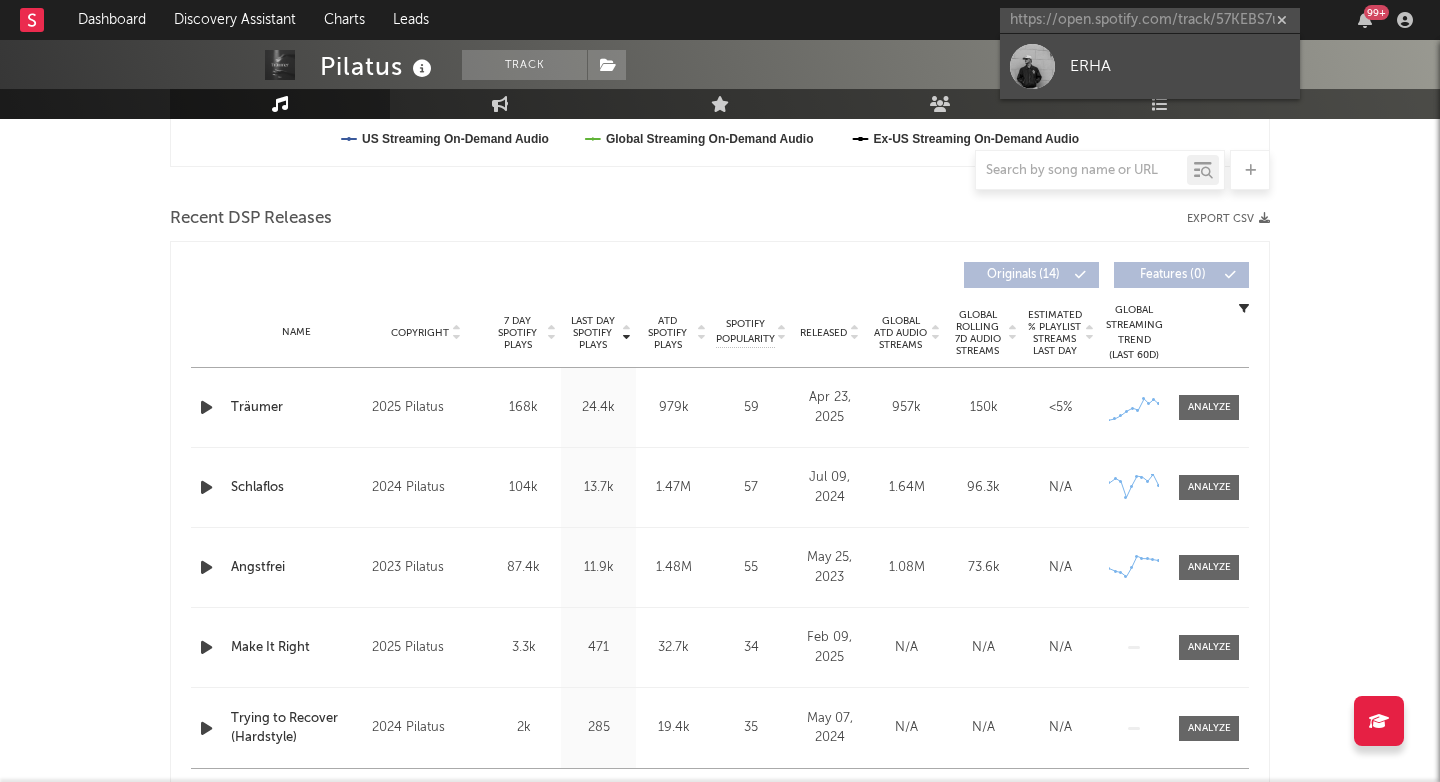 click on "ERHA" at bounding box center [1150, 66] 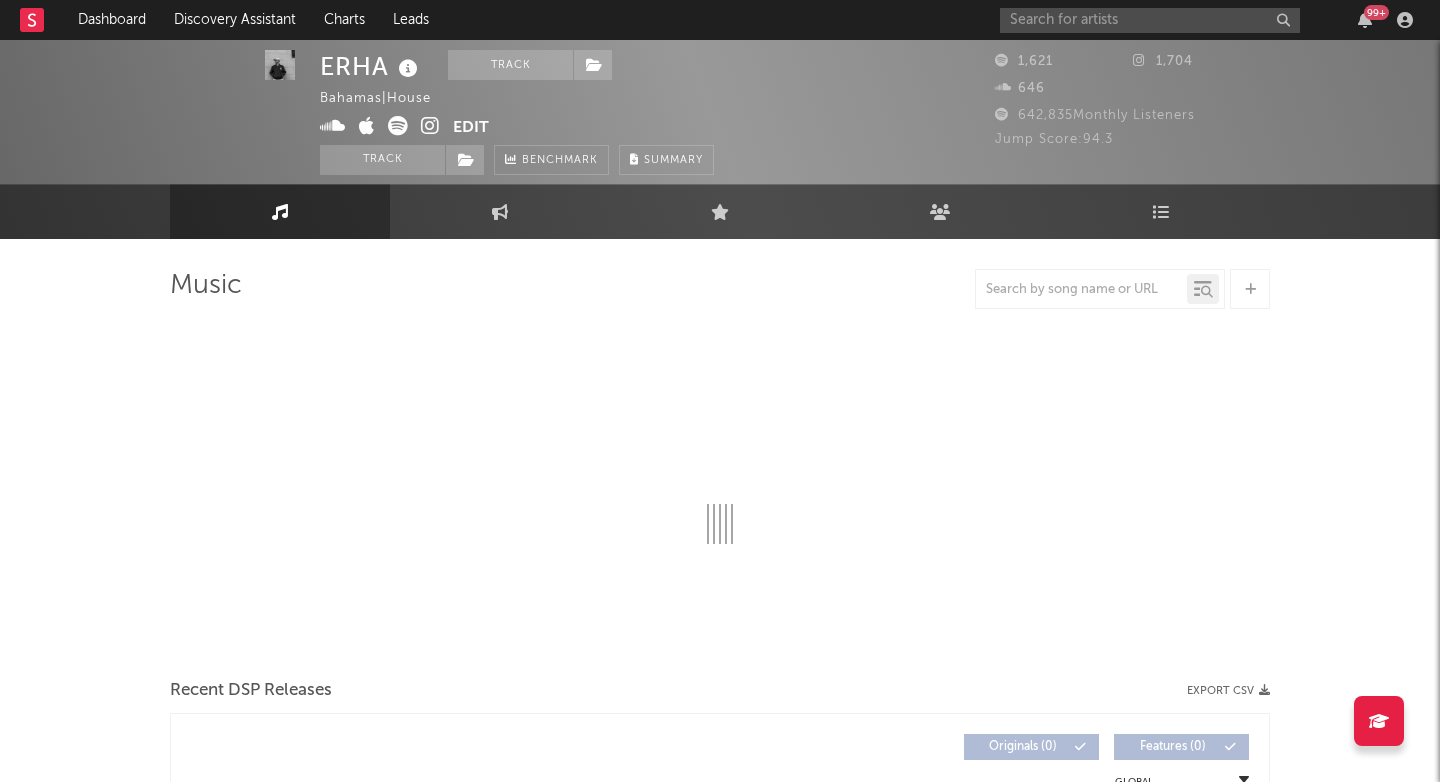 scroll, scrollTop: 0, scrollLeft: 0, axis: both 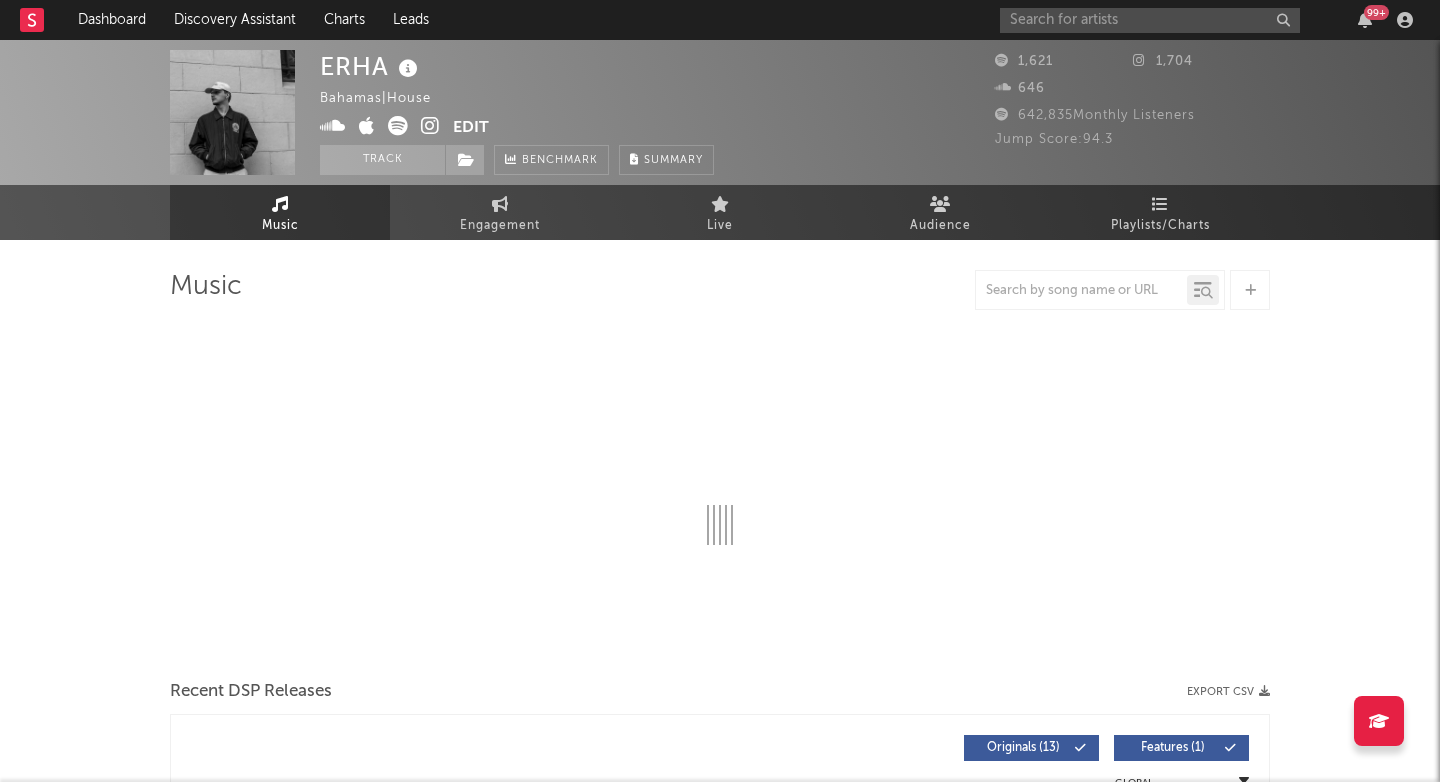 select on "1w" 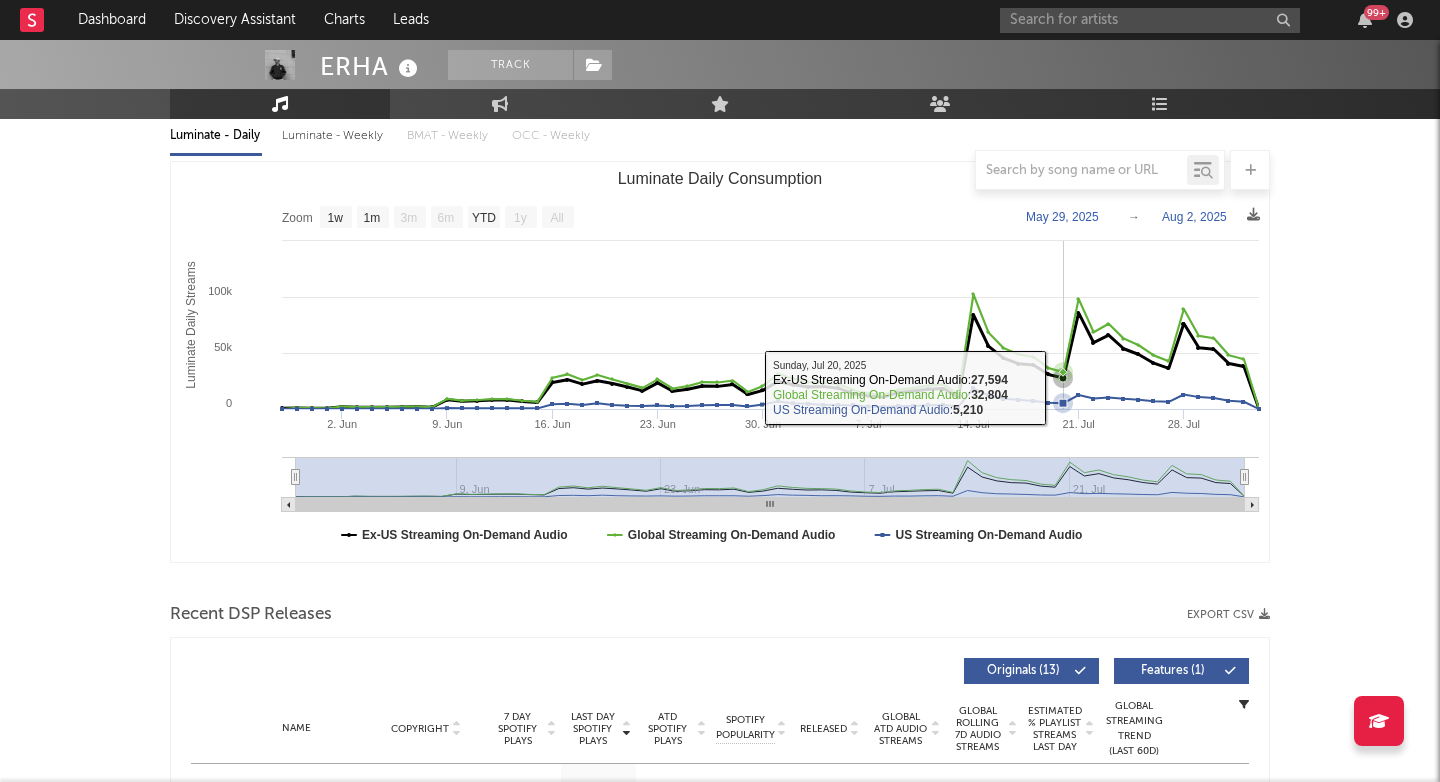 scroll, scrollTop: 256, scrollLeft: 0, axis: vertical 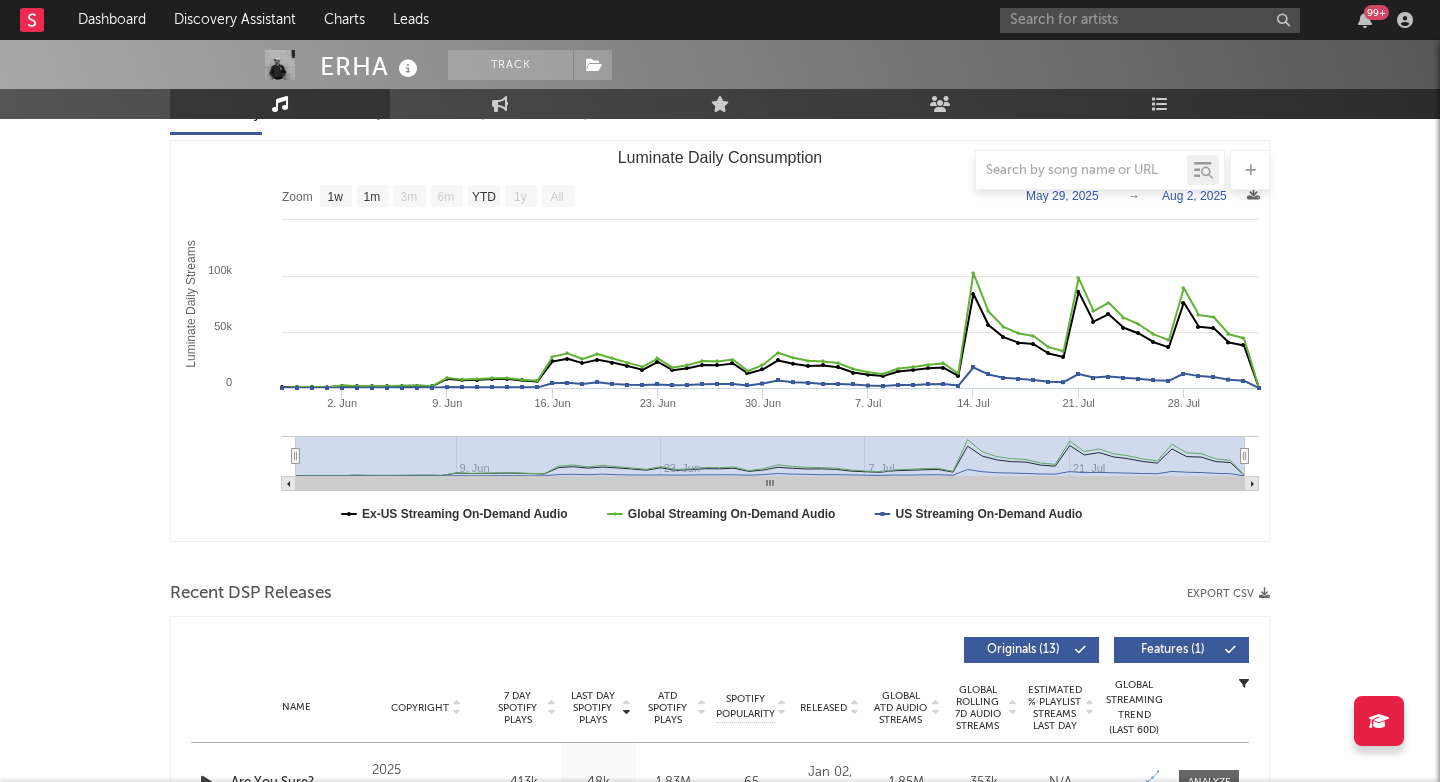 click on "ERHA Track Bahamas  |  House Edit Track Benchmark Summary 1,621 1,704 646 642,835  Monthly Listeners Jump Score:  94.3 Music Engagement Live Audience Playlists/Charts Music Total Artist Consumption Luminate - Daily Luminate - Weekly BMAT - Weekly OCC - Weekly Zoom 1w 1m 3m 6m YTD 1y All 2025-05-29 2025-08-02 Created with Highcharts 10.3.3 Luminate Daily Streams Luminate Daily Consumption 2. Jun 9. Jun 16. Jun 23. Jun 30. Jun 7. Jul 14. Jul 21. Jul 28. Jul 9. Jun 23. Jun 7. Jul 21. Jul 0 100k 50k 150k Zoom 1w 1m 3m 6m YTD 1y All May 29, 2025 → Aug  2, 2025 Ex-US Streaming On-Demand Audio Global Streaming On-Demand Audio US Streaming On-Demand Audio Thursday, Jul 31, 2025 ​ Ex-US Streaming On-Demand Audio :  40,572 ​ Global Streaming On-Demand Audio :  48,031 ​ US Streaming On-Demand Audio :  7,459 ​ Recent DSP Releases Export CSV  Last Day Spotify Plays Copyright 7 Day Spotify Plays Last Day Spotify Plays ATD Spotify Plays Spotify Popularity Released Global ATD Audio Streams Spotify Popularity   ( )" at bounding box center (720, 1269) 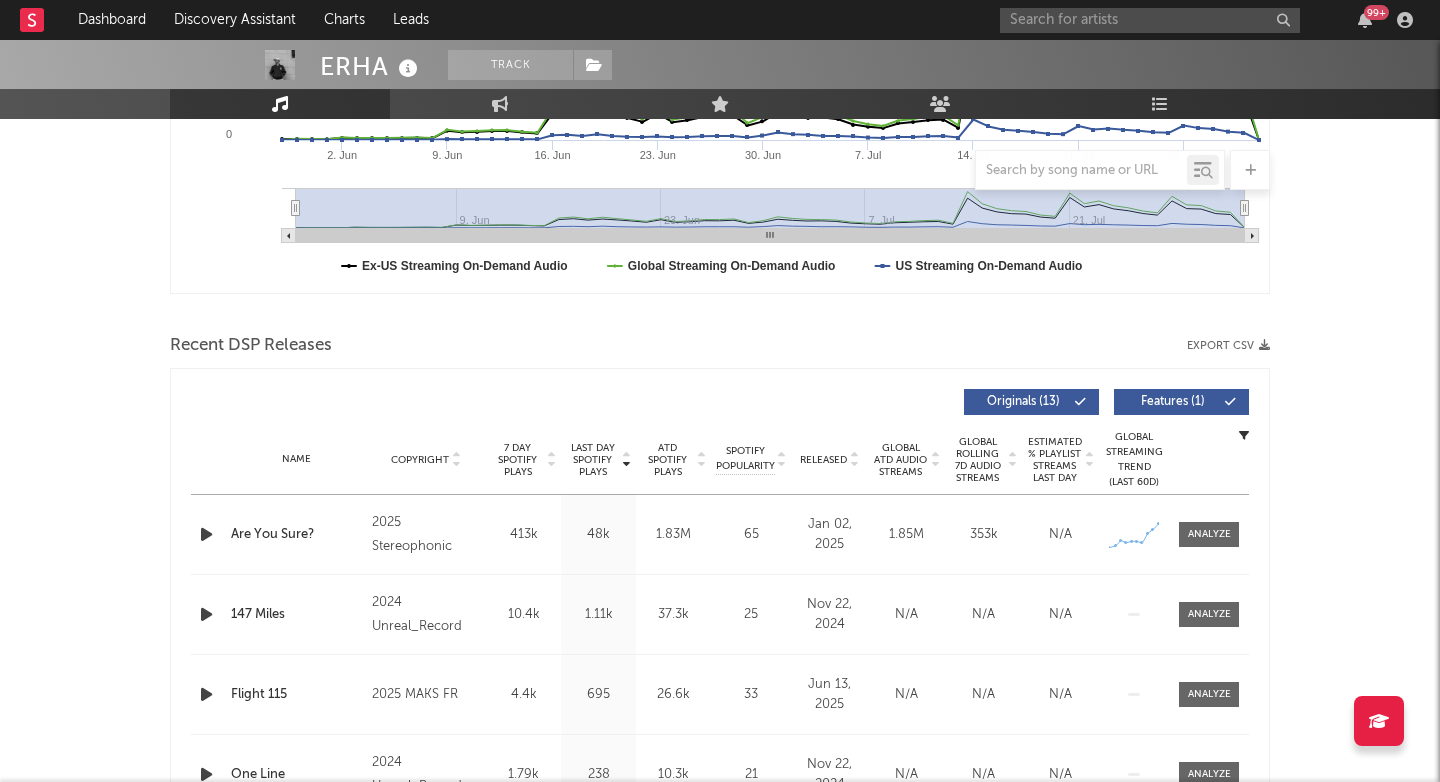 click on "Name Are You Sure? Copyright 2025 Stereophonic Label Stereophonic Album Names Are You Sure? Composer Names 7 Day Spotify Plays 413k Last Day Spotify Plays 48k ATD Spotify Plays 1.83M Spotify Popularity 65 Total US Streams N/A Total US SES N/A Total UK Streams N/A Total UK Audio Streams N/A UK Weekly Streams N/A UK Weekly Audio Streams N/A Released Jan 02, 2025 US ATD Audio Streams 279k US Rolling 7D Audio Streams 53.7k US Rolling WoW % Chg -12.8 Global ATD Audio Streams 1.85M Global Rolling 7D Audio Streams 353k Global Rolling WoW % Chg -20.4 Estimated % Playlist Streams Last Day N/A Global Streaming Trend (Last 60D) Created with Highcharts 10.3.3 Ex-US Streaming Trend (Last 60D) Created with Highcharts 10.3.3 US Streaming Trend (Last 60D) Created with Highcharts 10.3.3 Global Latest Day Audio Streams 48 US Latest Day Audio Streams 13" at bounding box center (720, 534) 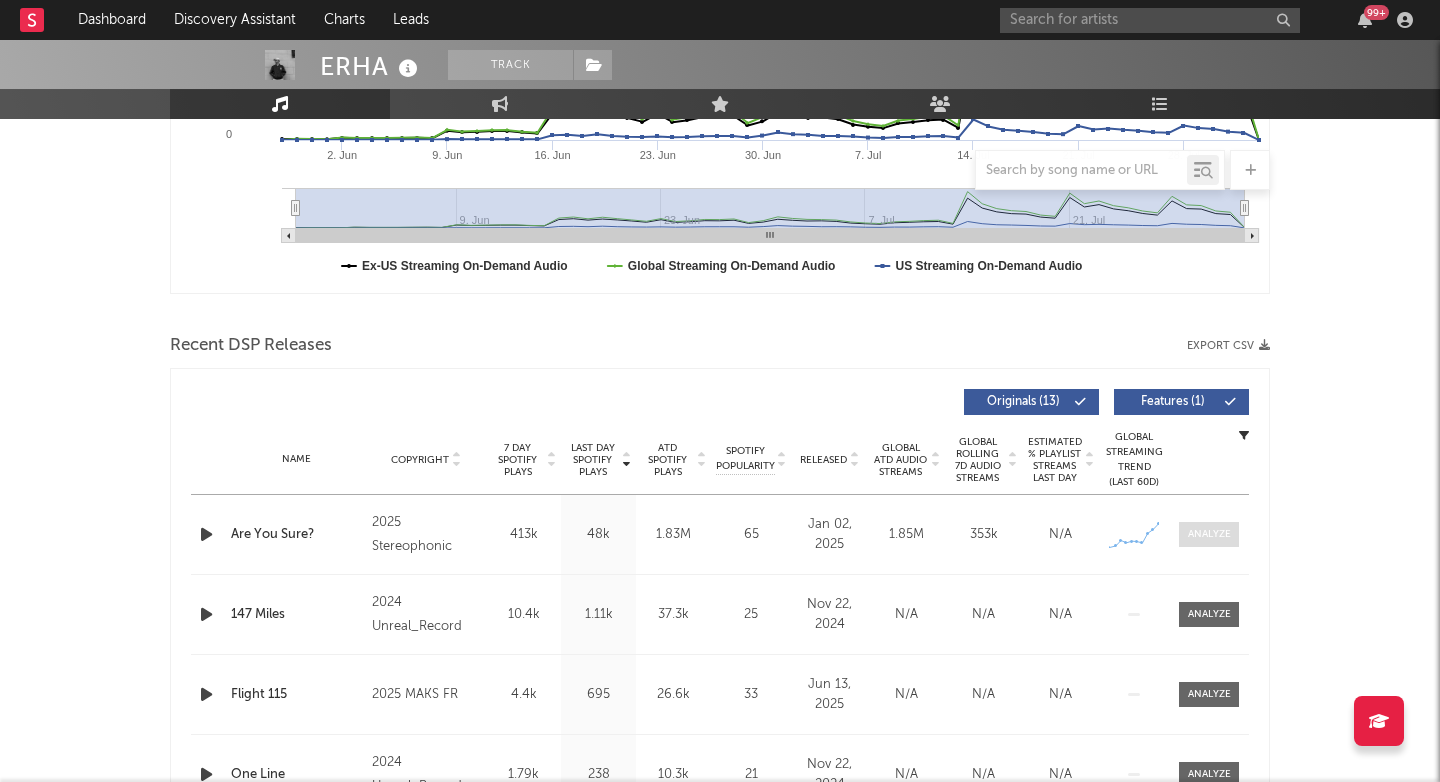 click at bounding box center [1209, 534] 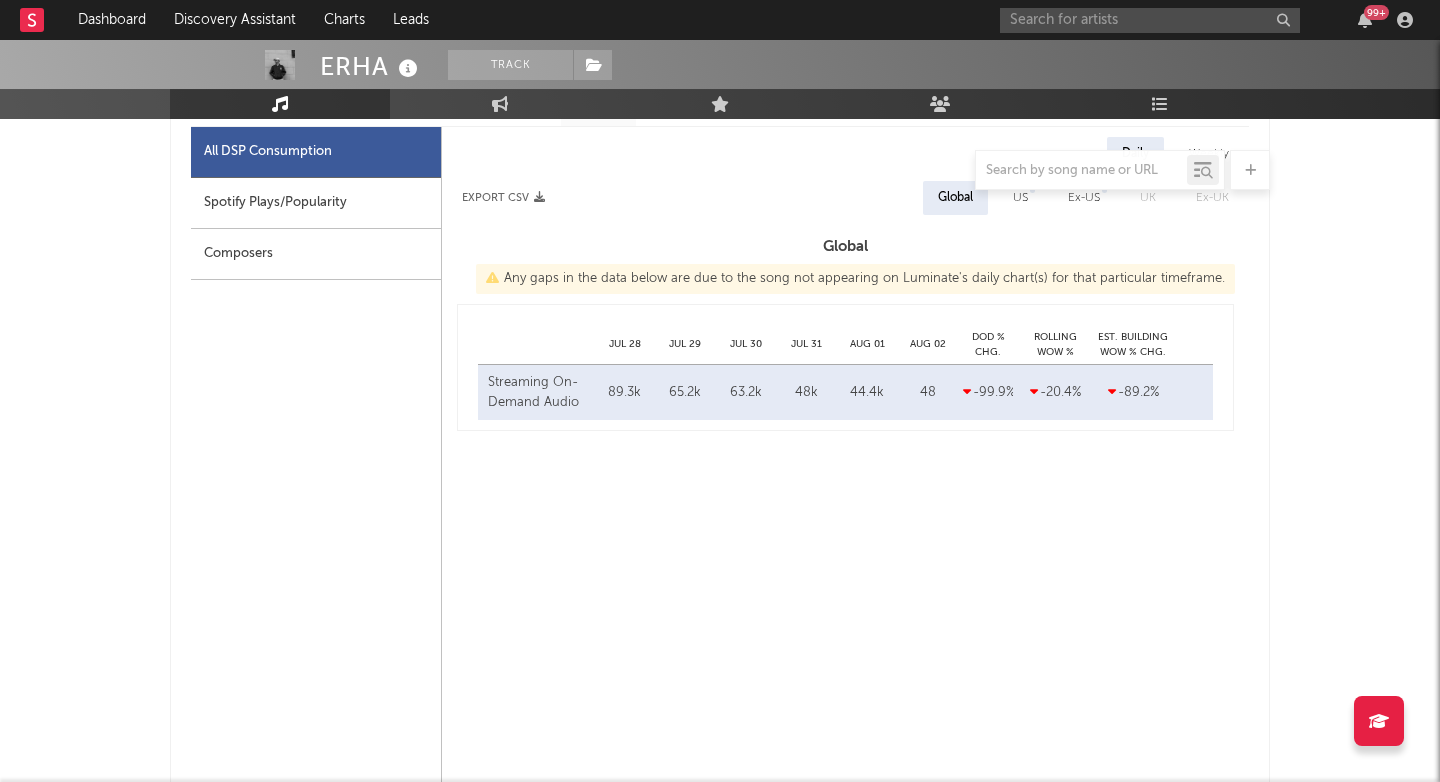 select on "1w" 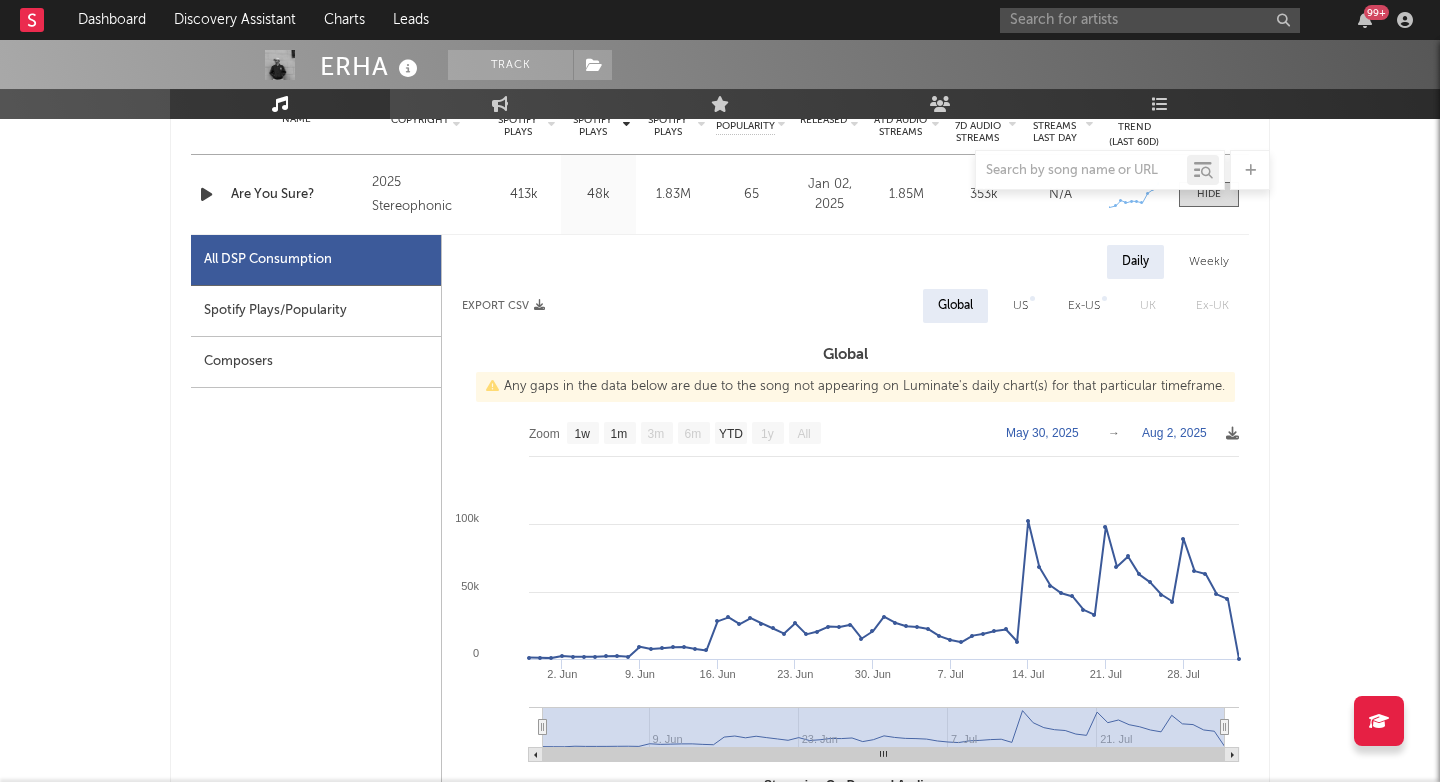scroll, scrollTop: 845, scrollLeft: 0, axis: vertical 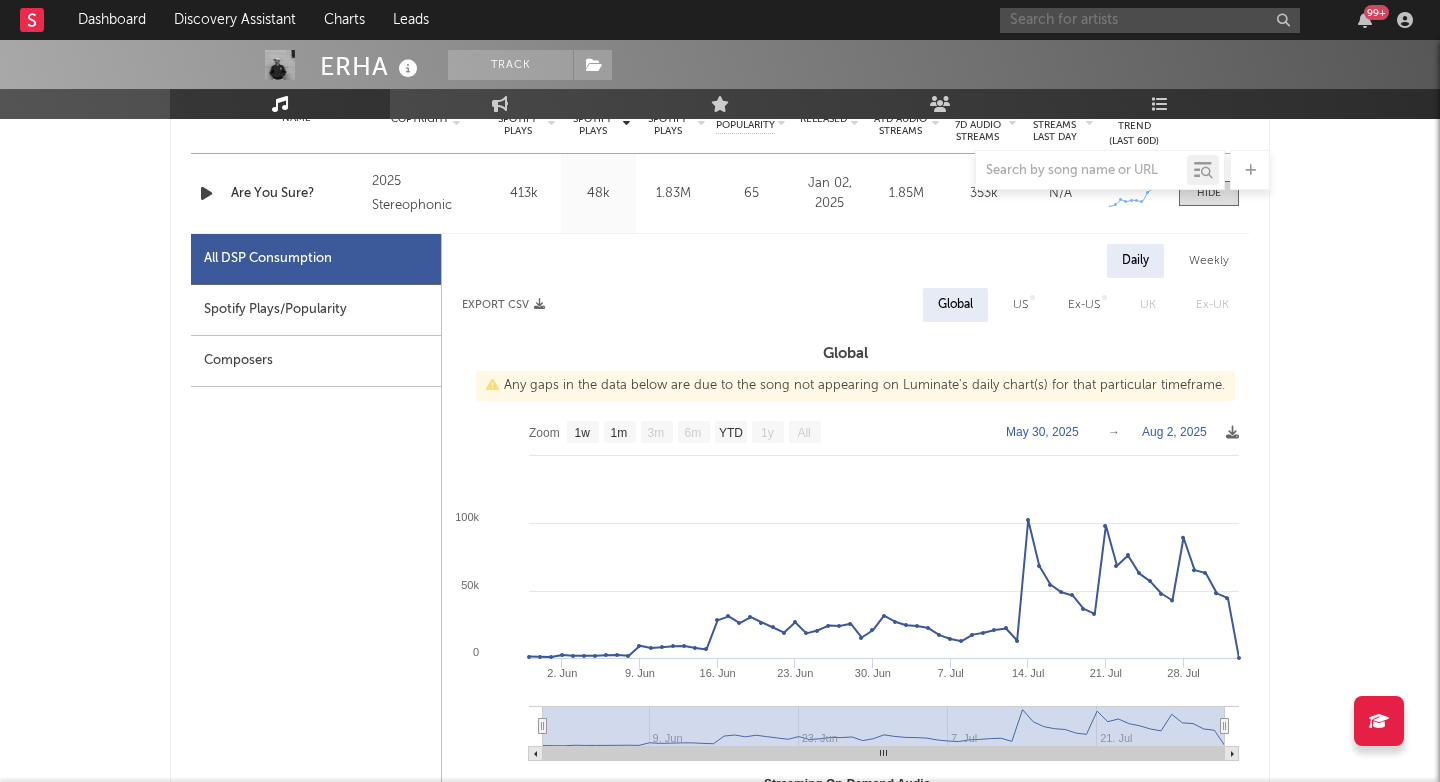 click at bounding box center [1150, 20] 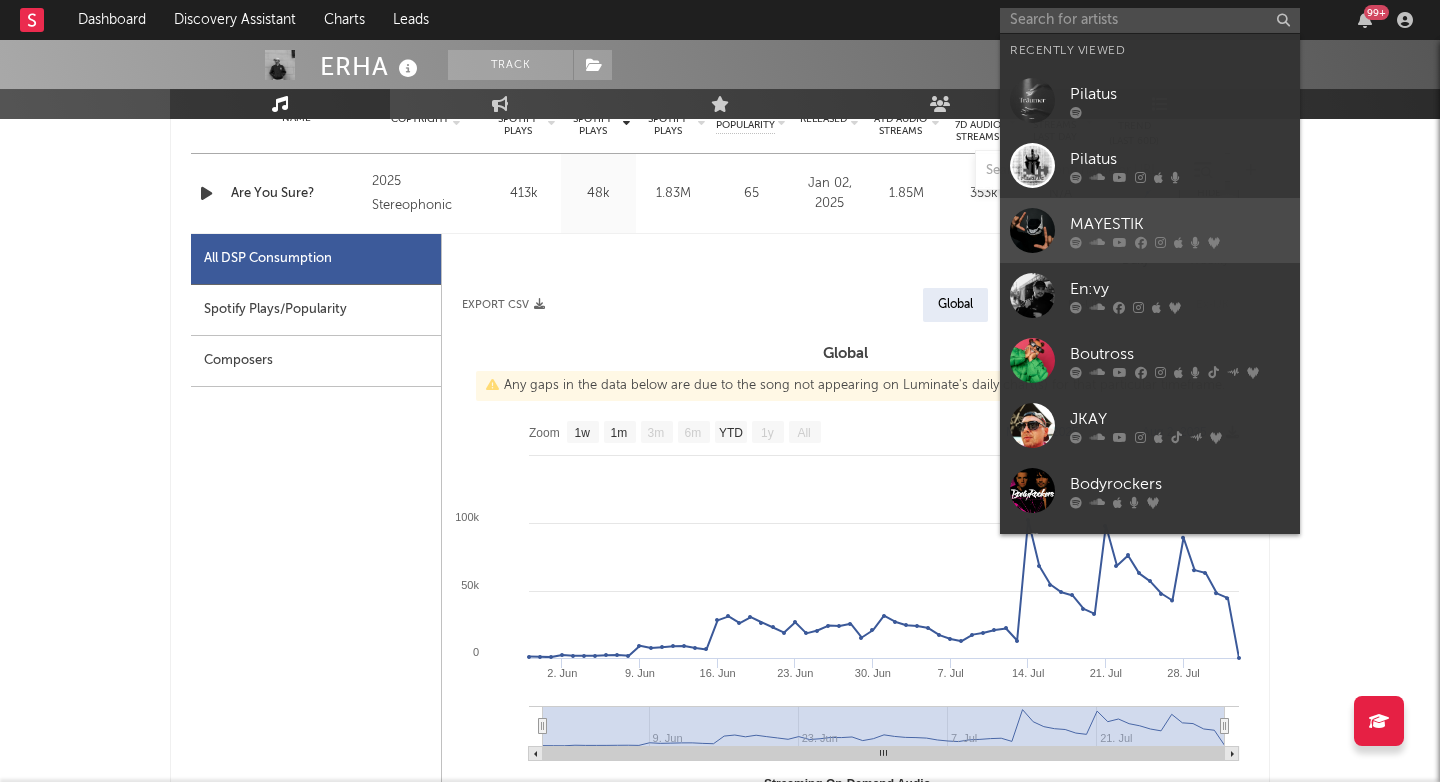 click at bounding box center (1032, 230) 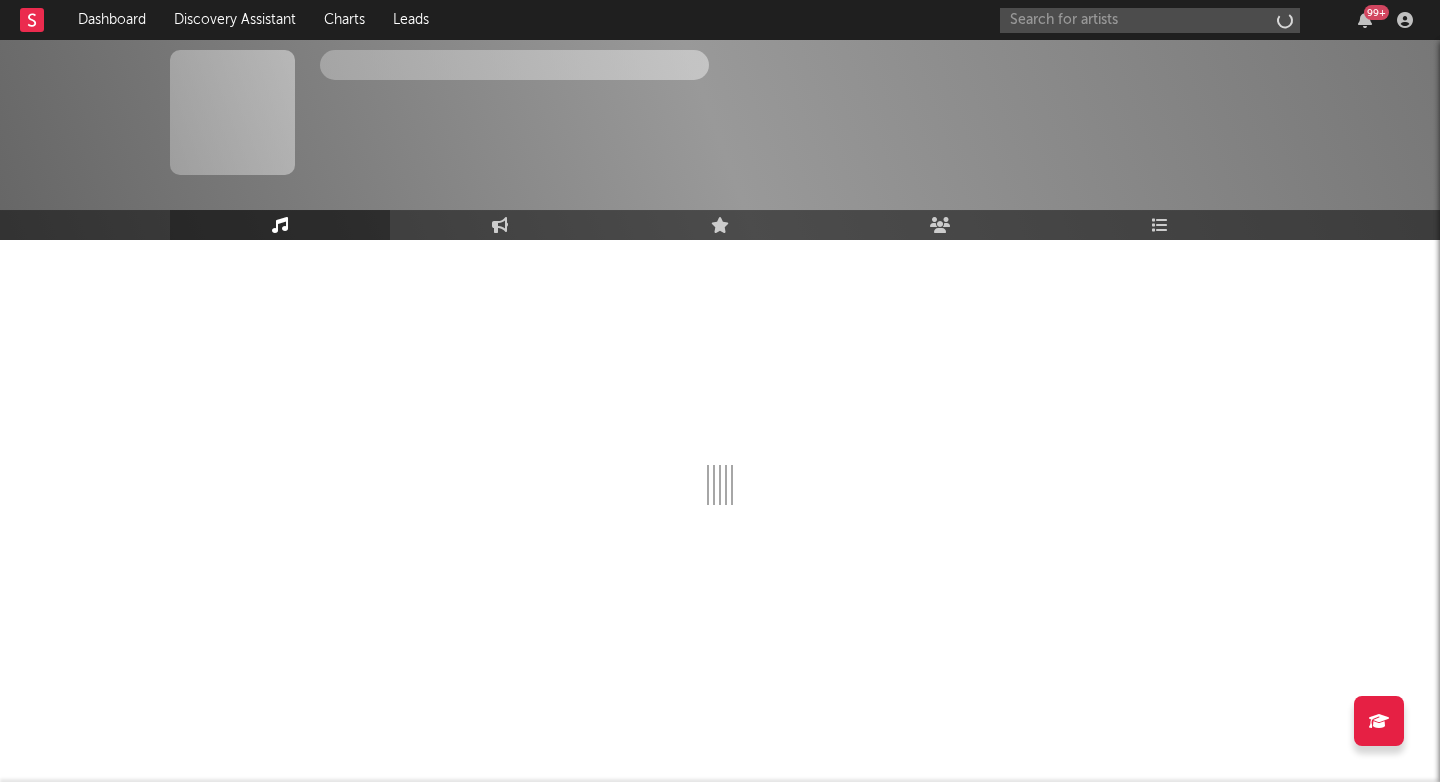scroll, scrollTop: 0, scrollLeft: 0, axis: both 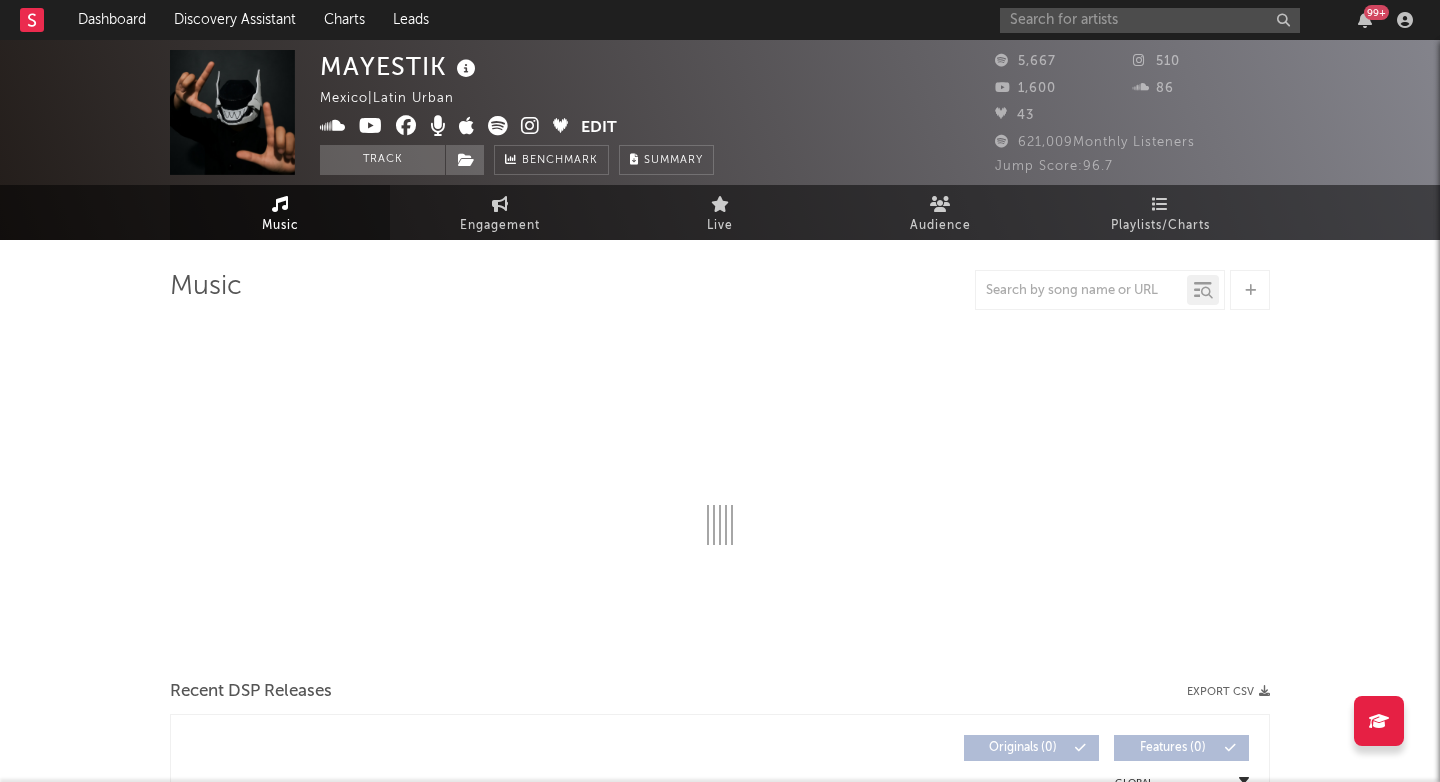 select on "1w" 